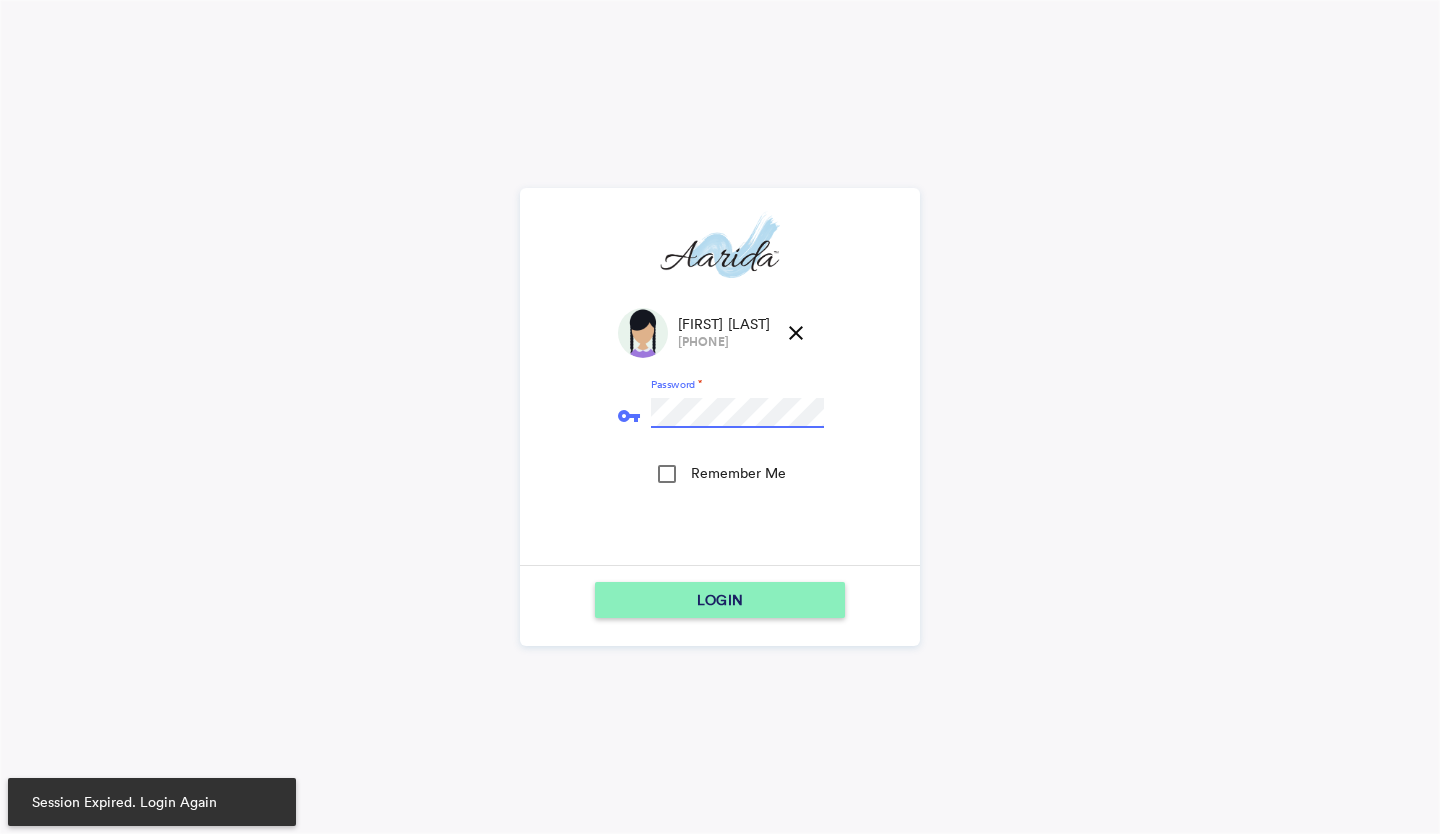 scroll, scrollTop: 0, scrollLeft: 0, axis: both 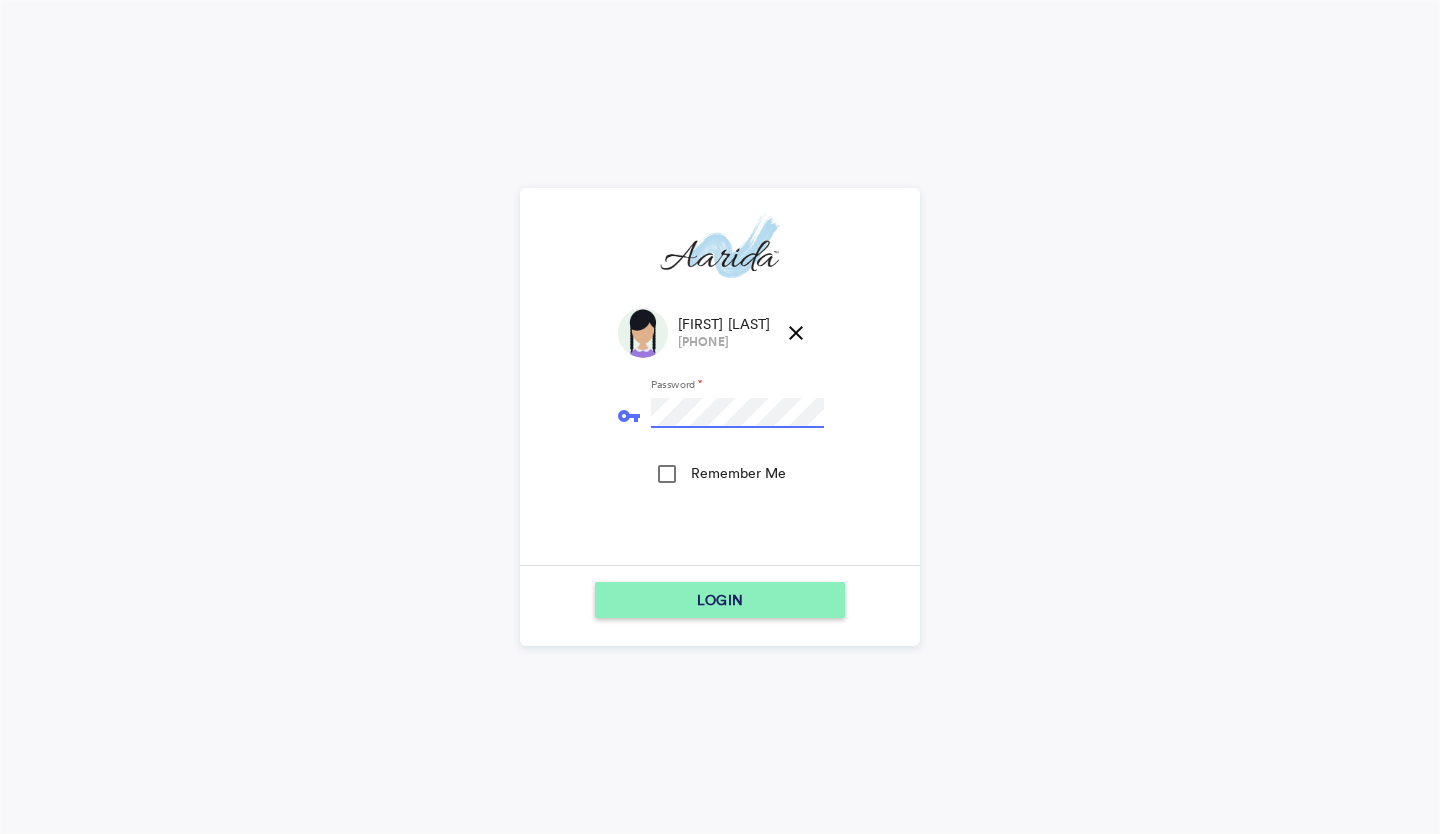 click on "LOGIN" at bounding box center [720, 600] 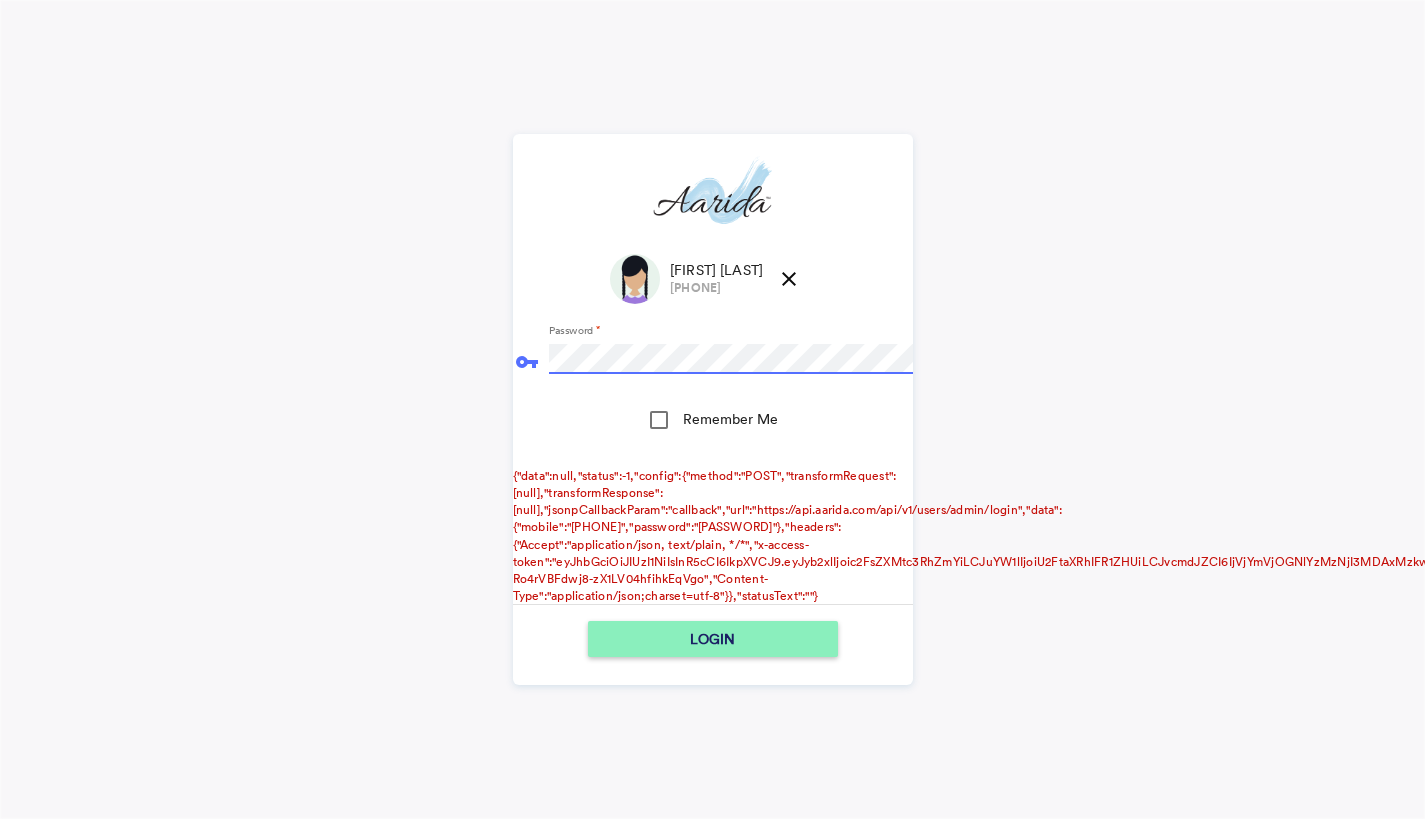 click on "LOGIN" at bounding box center [713, 639] 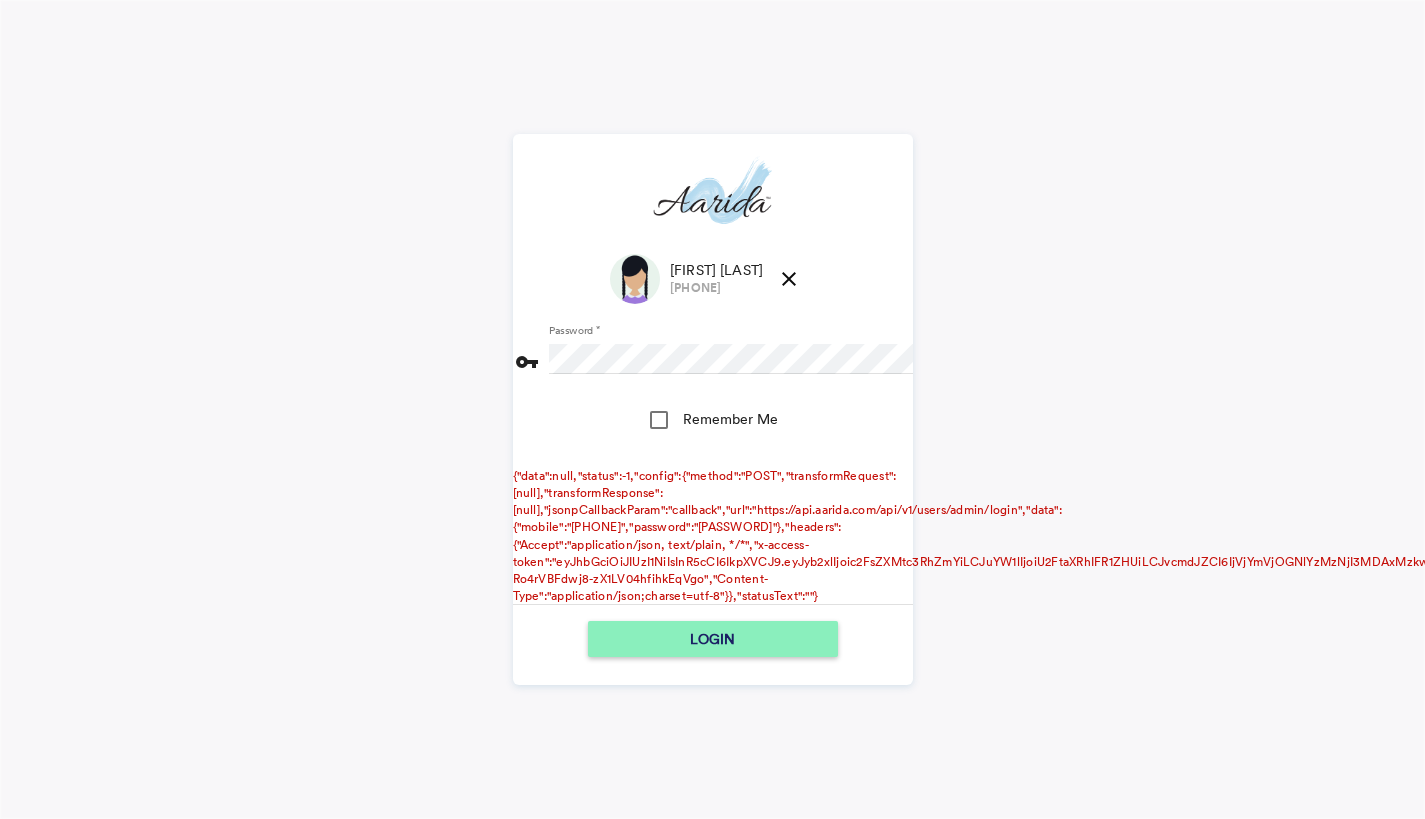 click on "close" at bounding box center (789, 279) 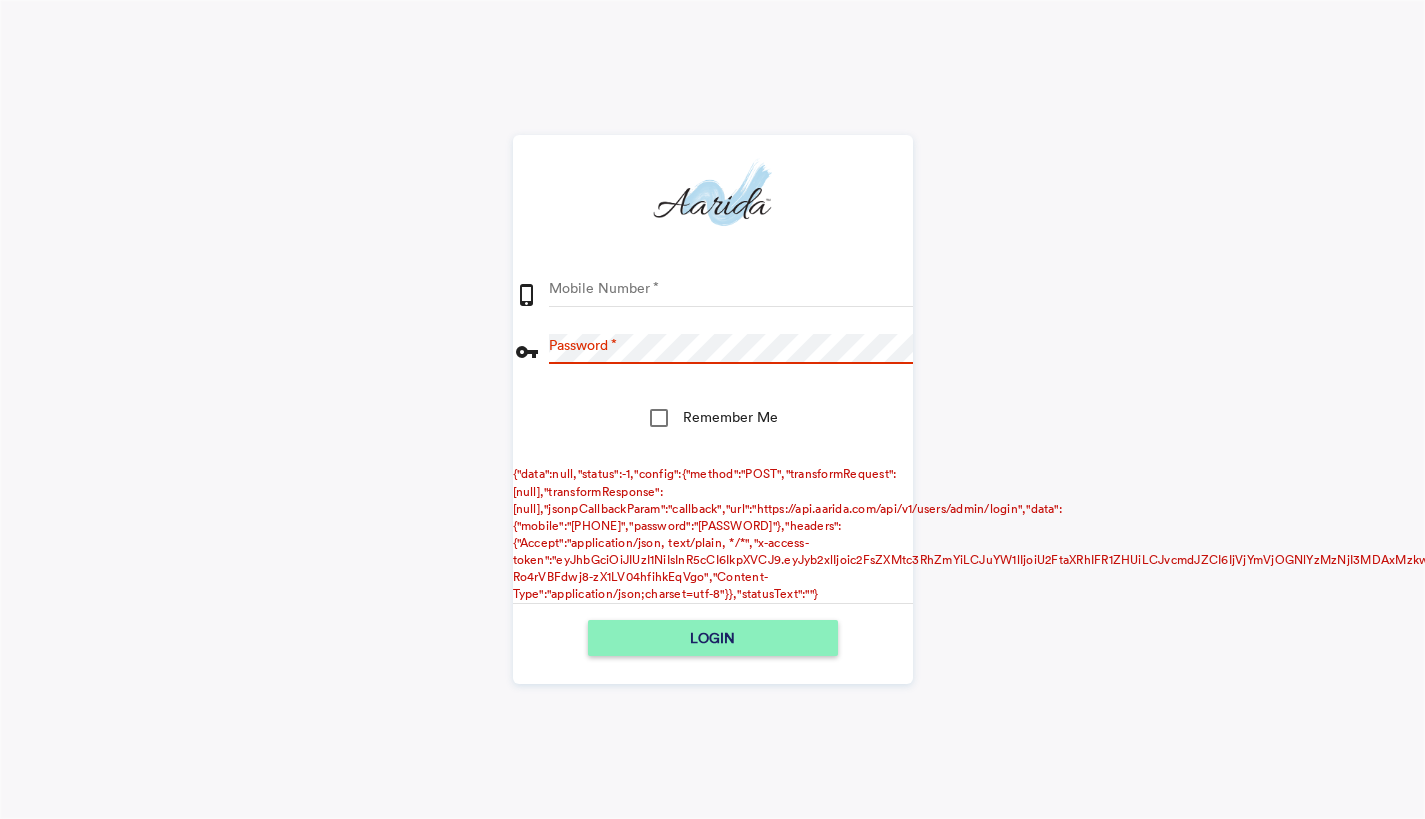 click on "Mobile Number phone_iphone Password vpn_key Remember Me {"data":null,"status":-1,"config":{"method":"POST","transformRequest":[null],"transformResponse":[null],"jsonpCallbackParam":"callback","url":"https://api.aarida.com/api/v1/users/admin/login","data":{"mobile":"[PHONE]","password":"[PASSWORD]"},"headers":{"Accept":"application/json, text/plain, */*","x-access-token":"eyJhbGciOiJIUzI1NiIsInR5cCI6IkpXVCJ9.eyJyb2xlIjoic2FsZXMtc3RhZmYiLCJuYW1lIjoiU2FtaXRhIFR1ZHUiLCJvcmdJZCI6IjVjYmVjOGNlYzMzNjI3MDAxMzkwN2Q3ZCIsIndhcmVob3VzZSI6IjVkYTgzOGJiNzAxNmU0MDAxMzBlMDVjOCIsIm1vYmlsZSI6IjkxNTM3OTYzMTUiLCJfaWQiOiI2NmY1MzdjZjU0MGE1MzAwMTZmZTYwZWQiLCJpYXQiOjE3NTM5NDUzMTMsImV4cCI6MTc1Mzk3NDExM30.MENn1DDz5662u-Ro4rVBFdwj8-zX1LV04hfihkEqVgo","Content-Type":"application/json;charset=utf-8"}},"statusText":""} LOGIN" at bounding box center [712, 409] 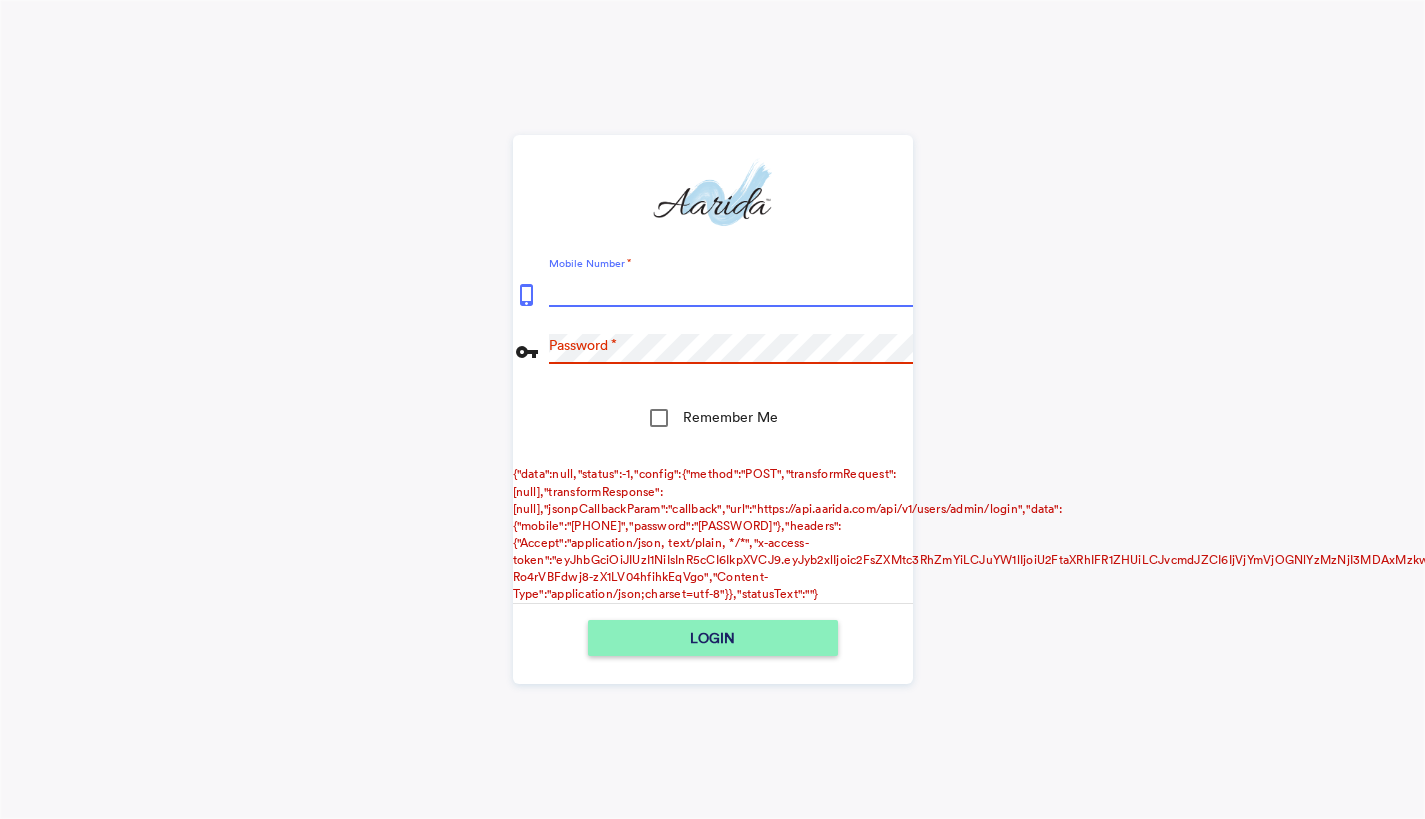 click on "Mobile Number" at bounding box center [731, 292] 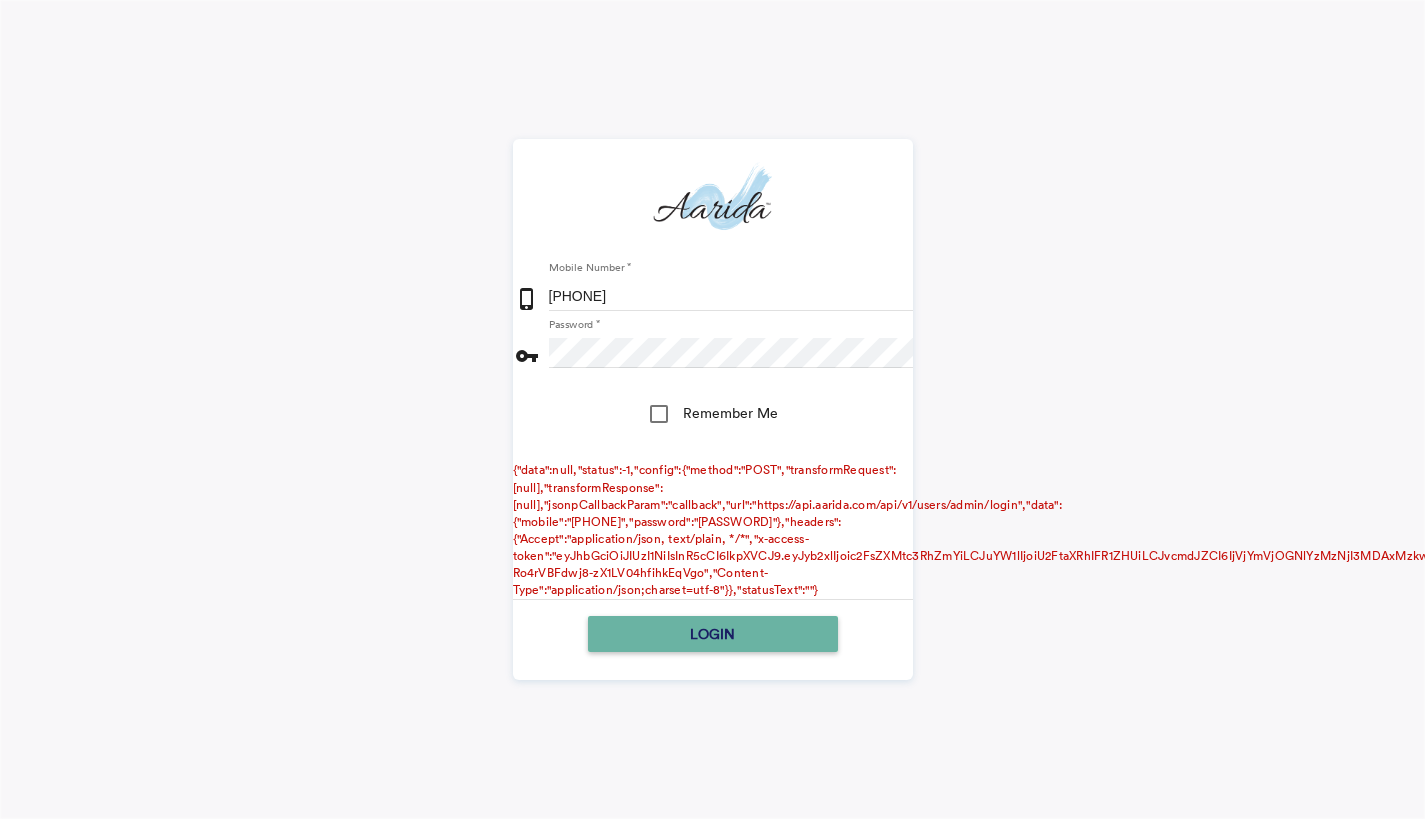click on "LOGIN" at bounding box center (713, 634) 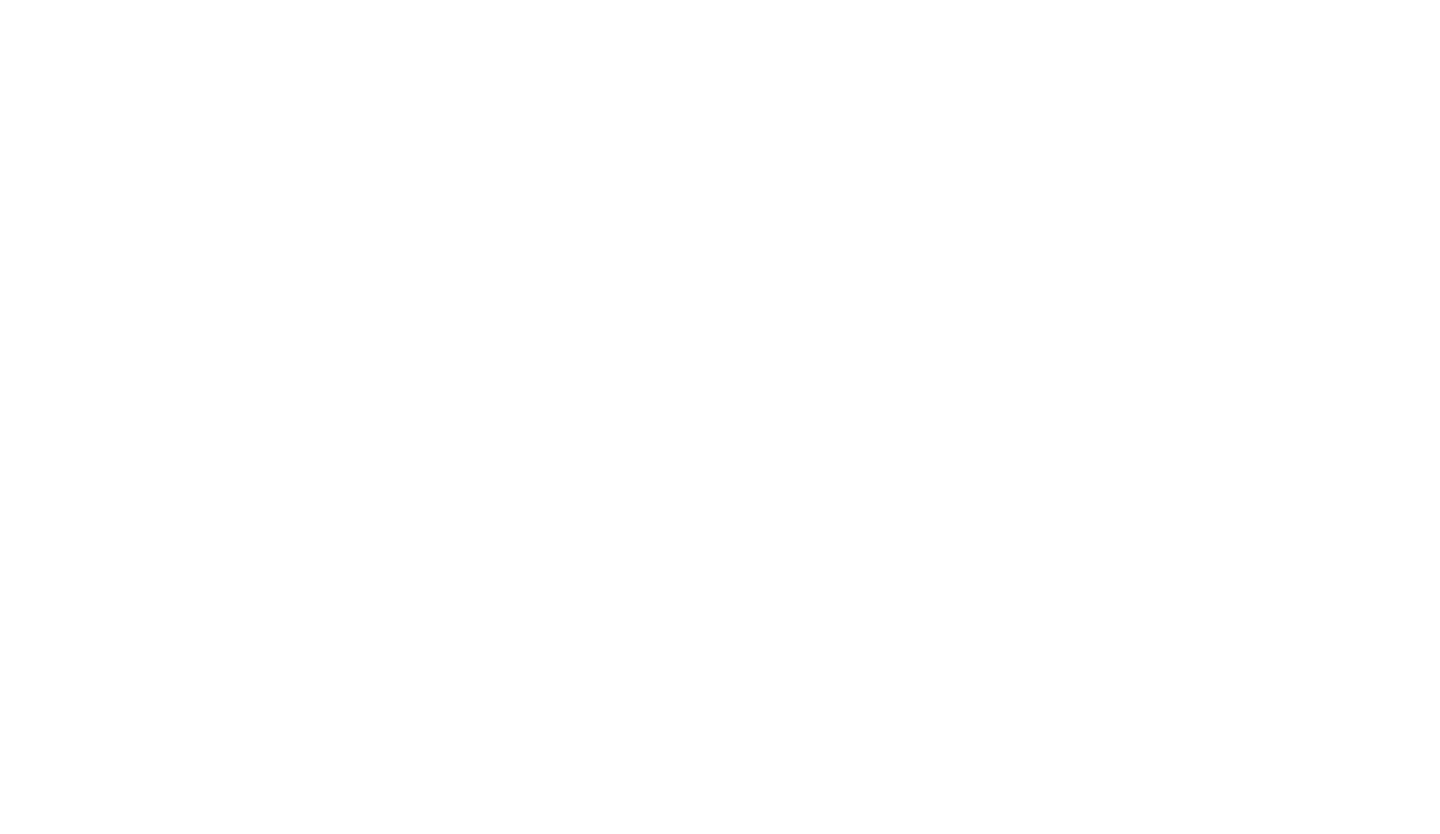 scroll, scrollTop: 0, scrollLeft: 0, axis: both 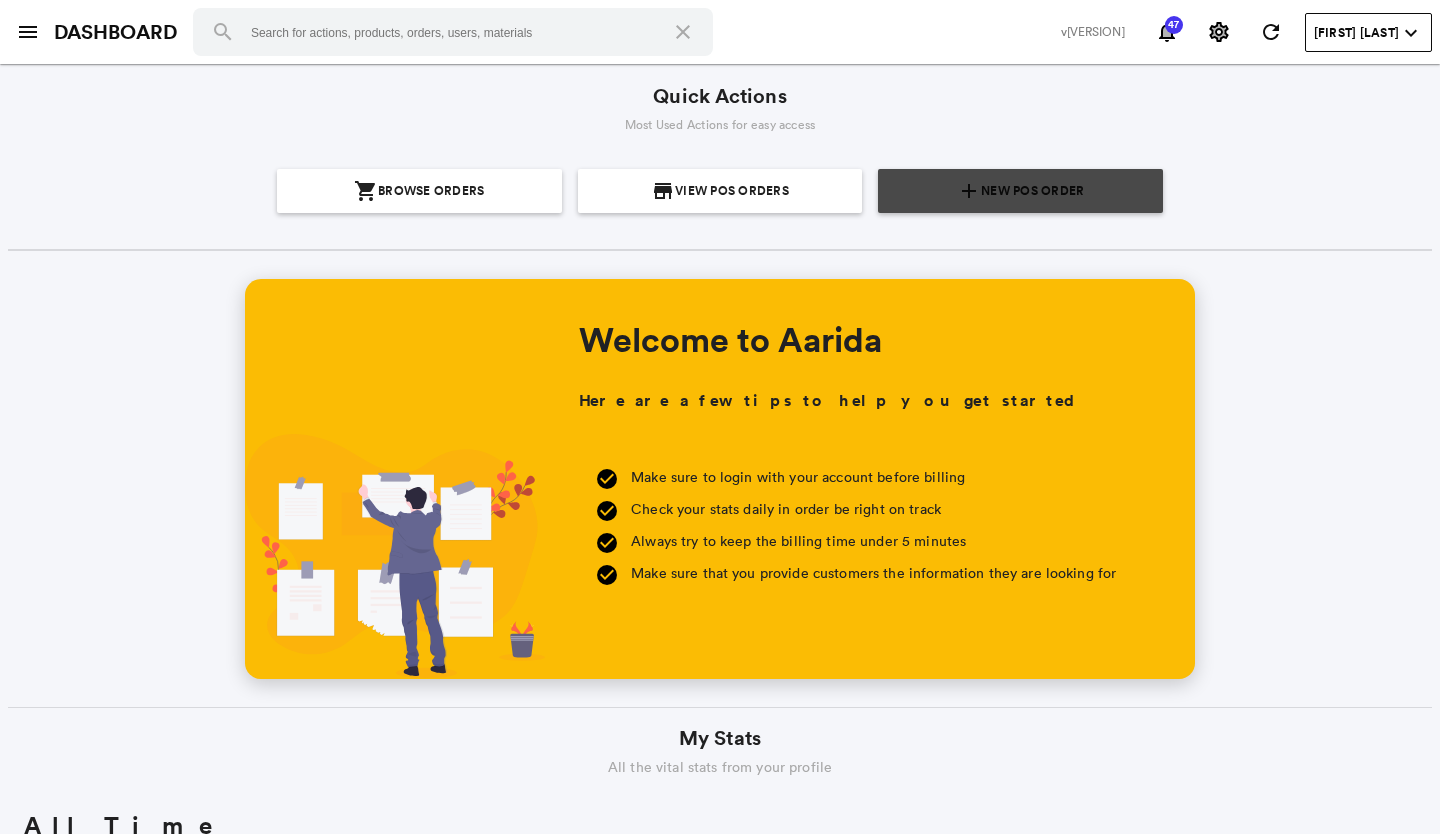 click on "New POS Order" 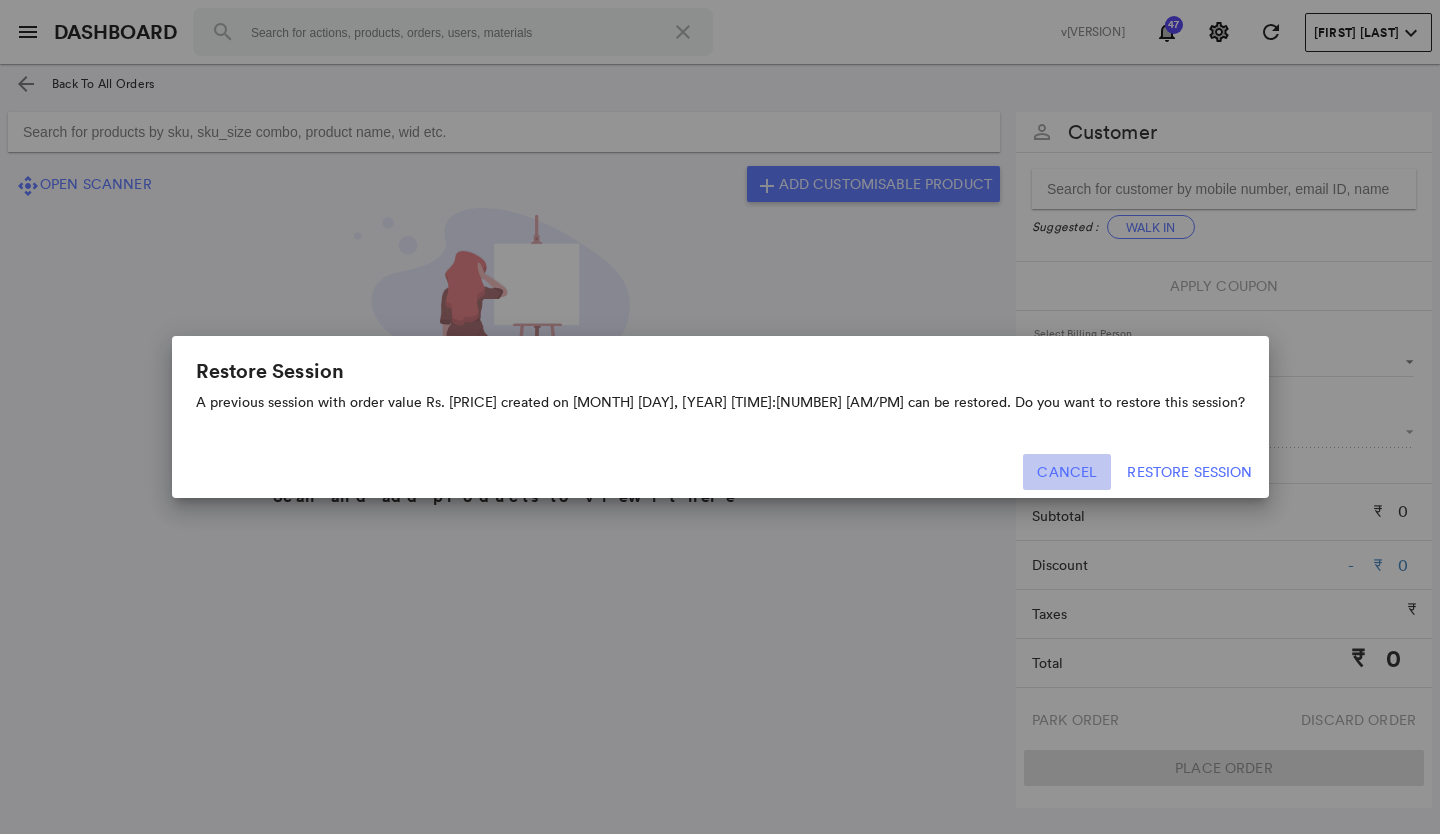 click on "Cancel" 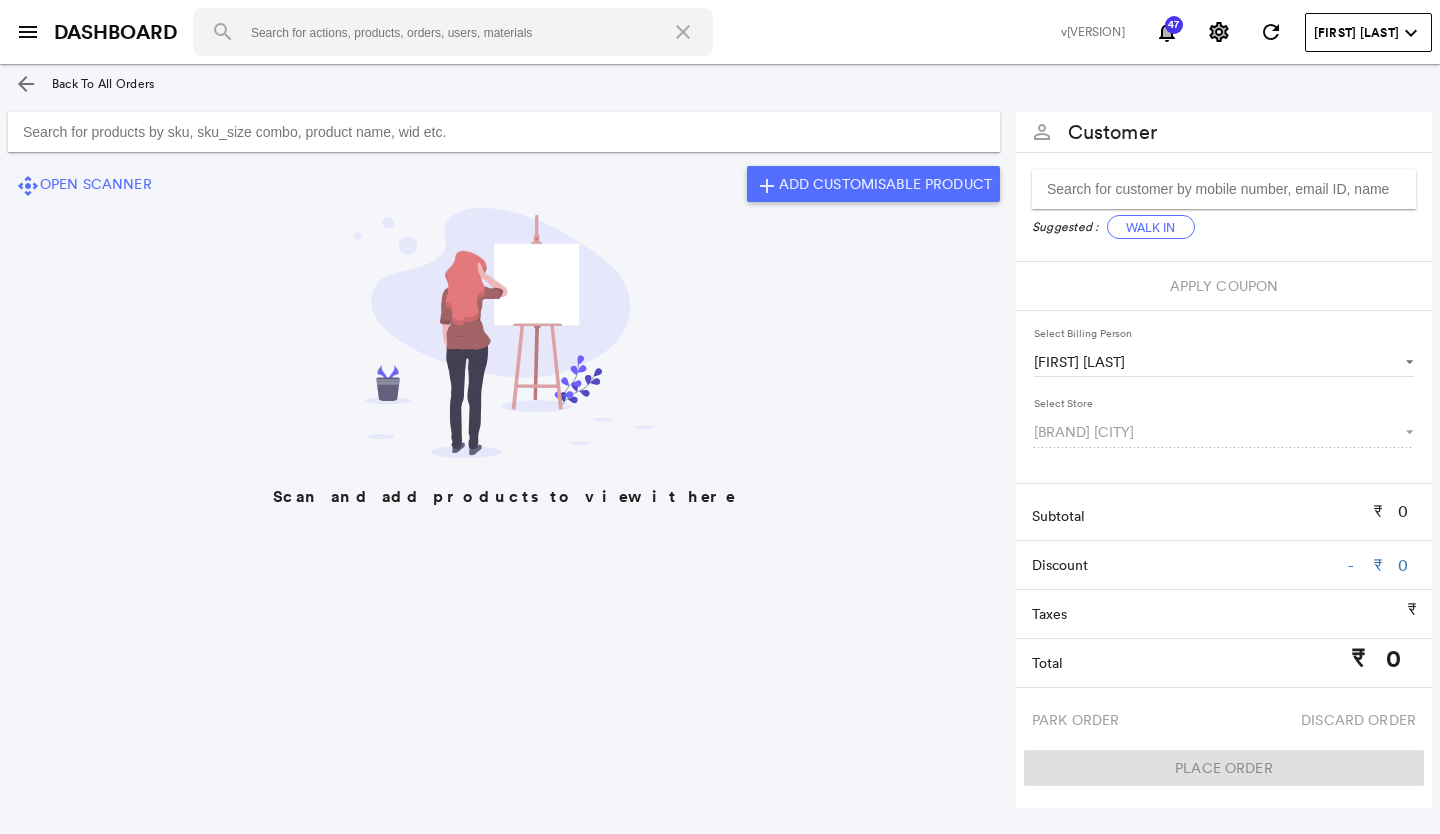 click at bounding box center [504, 132] 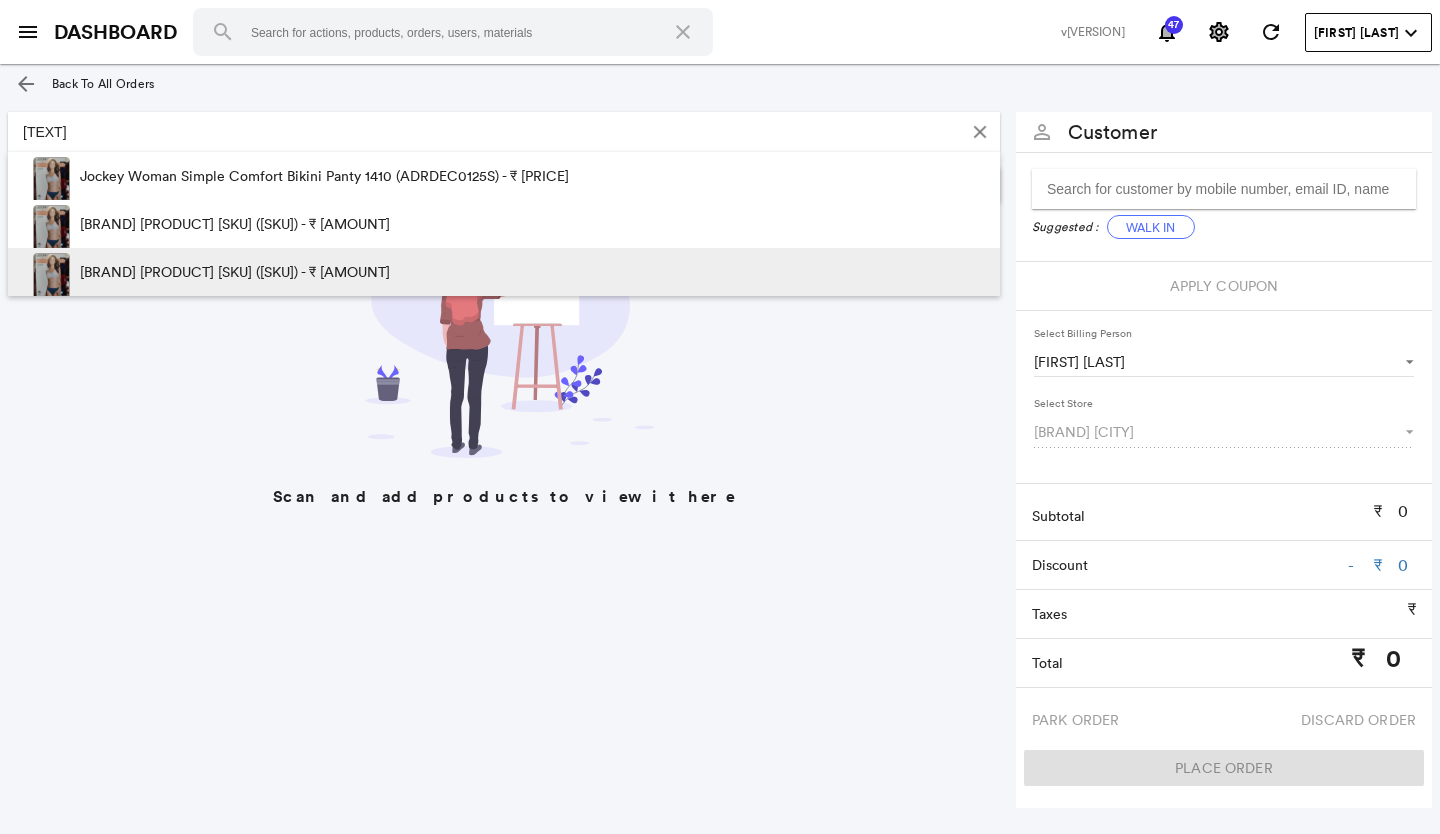 type on "[TEXT]" 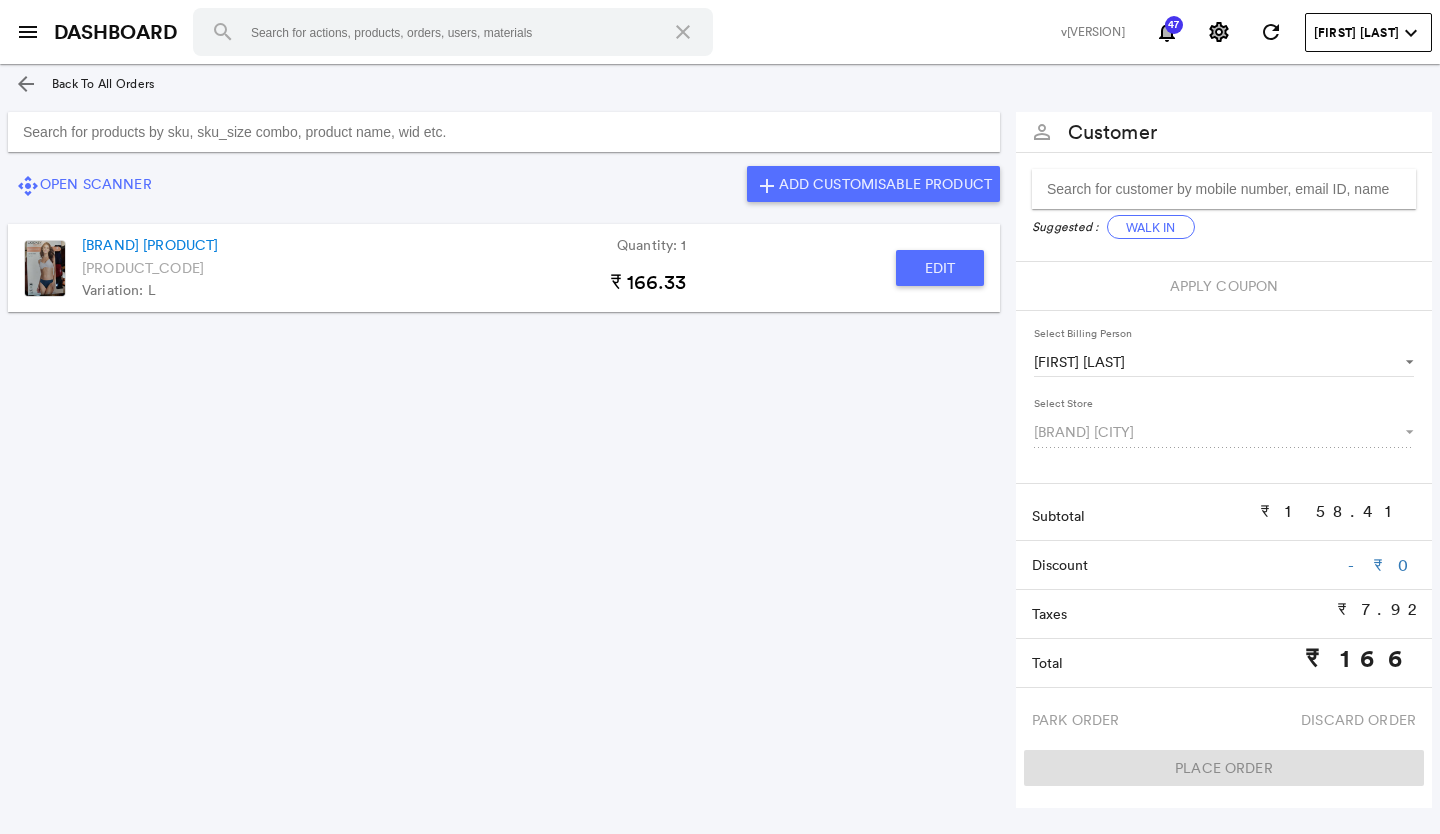 click on "Edit" 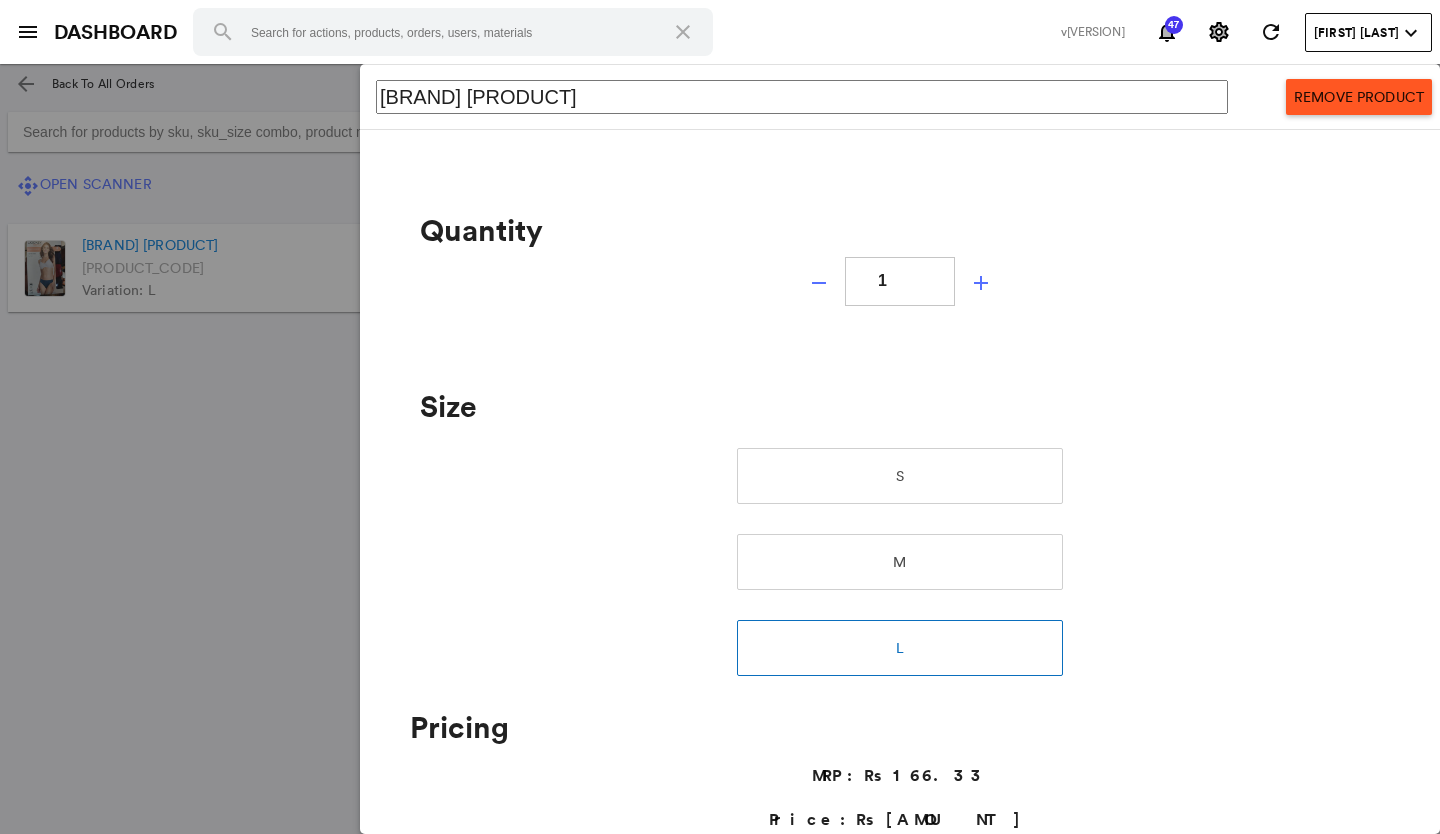 click on "add" 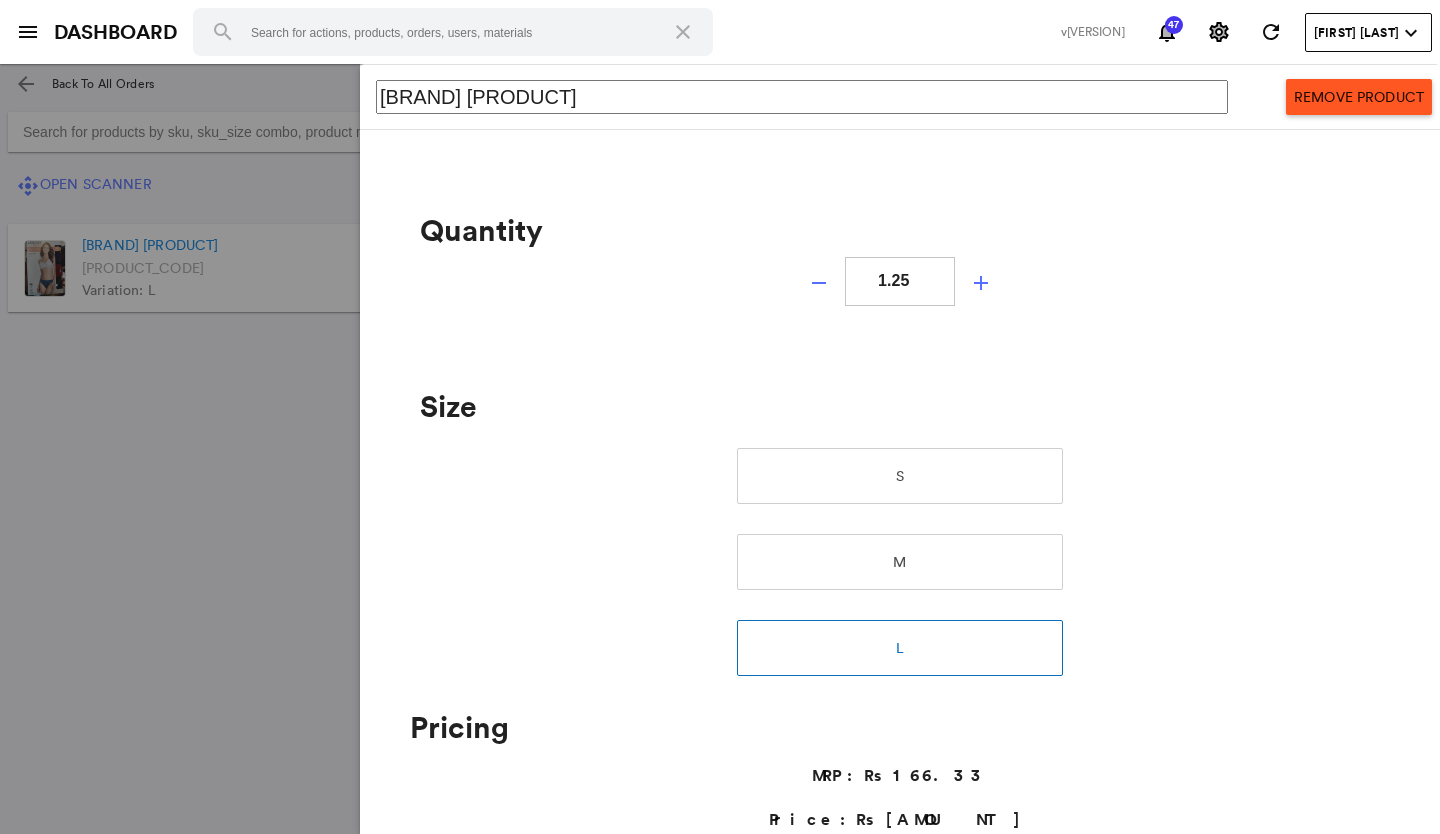 click on "add" 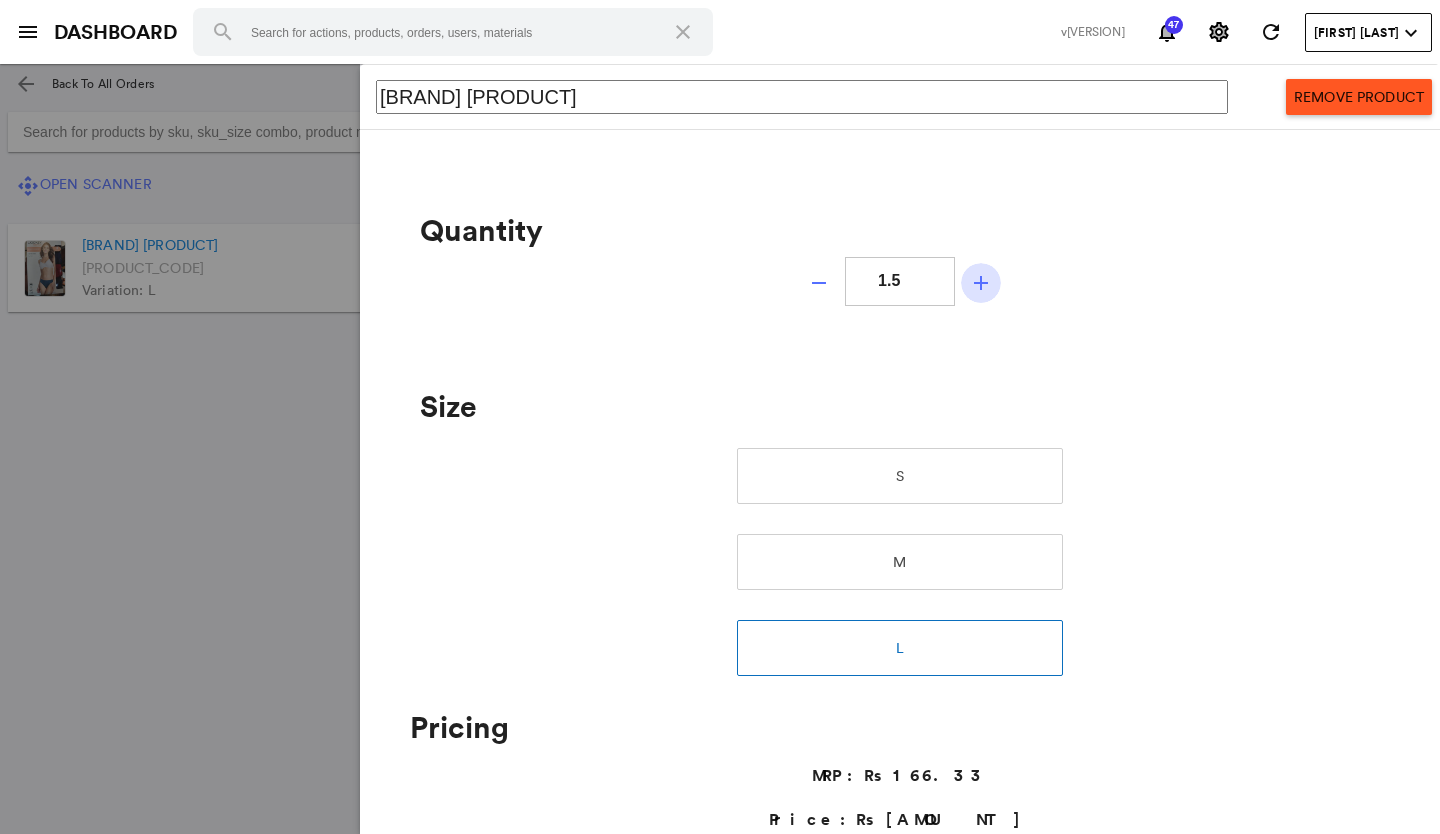click on "add" 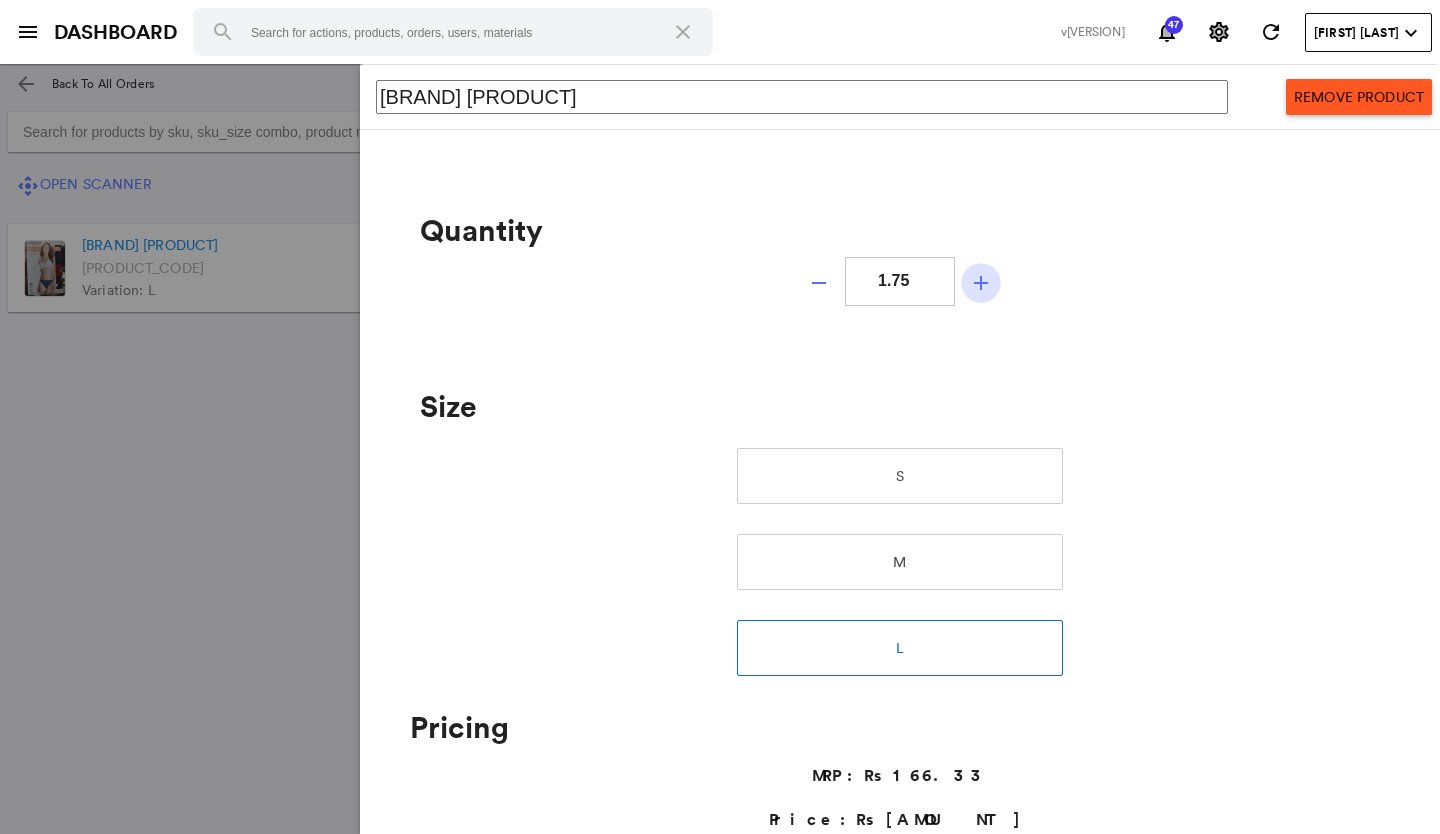click on "add" 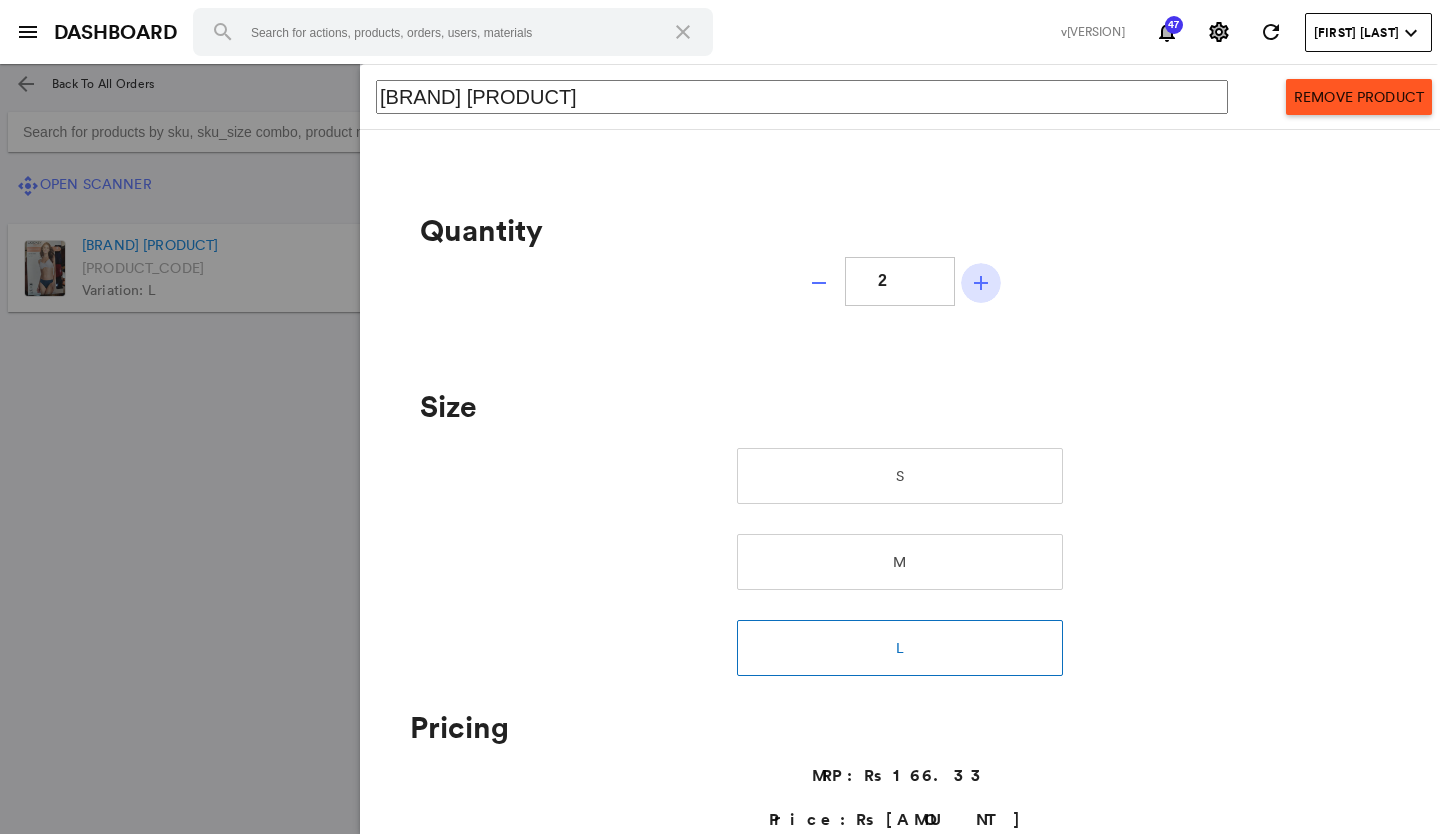click on "add" 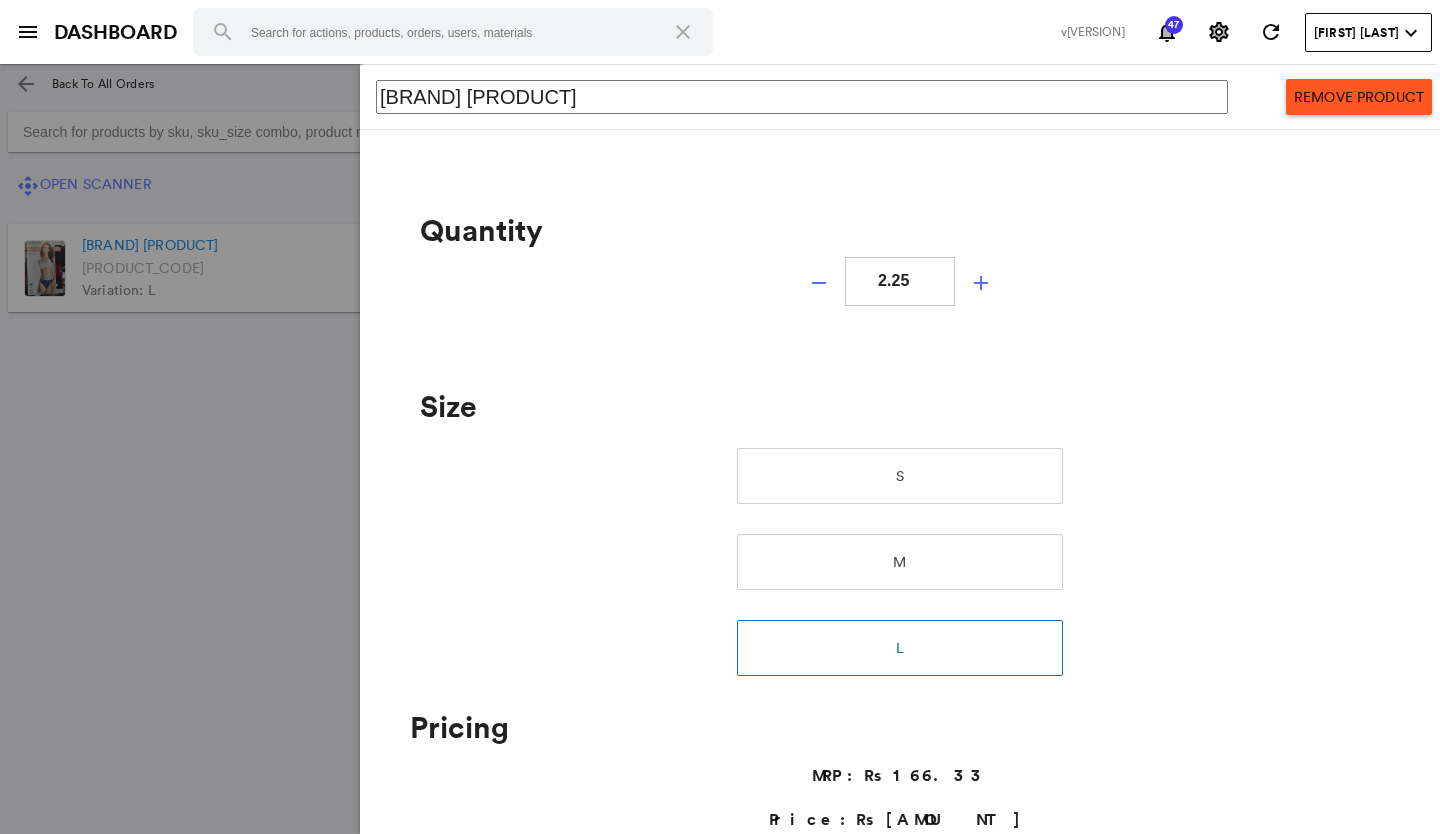 click on "add" 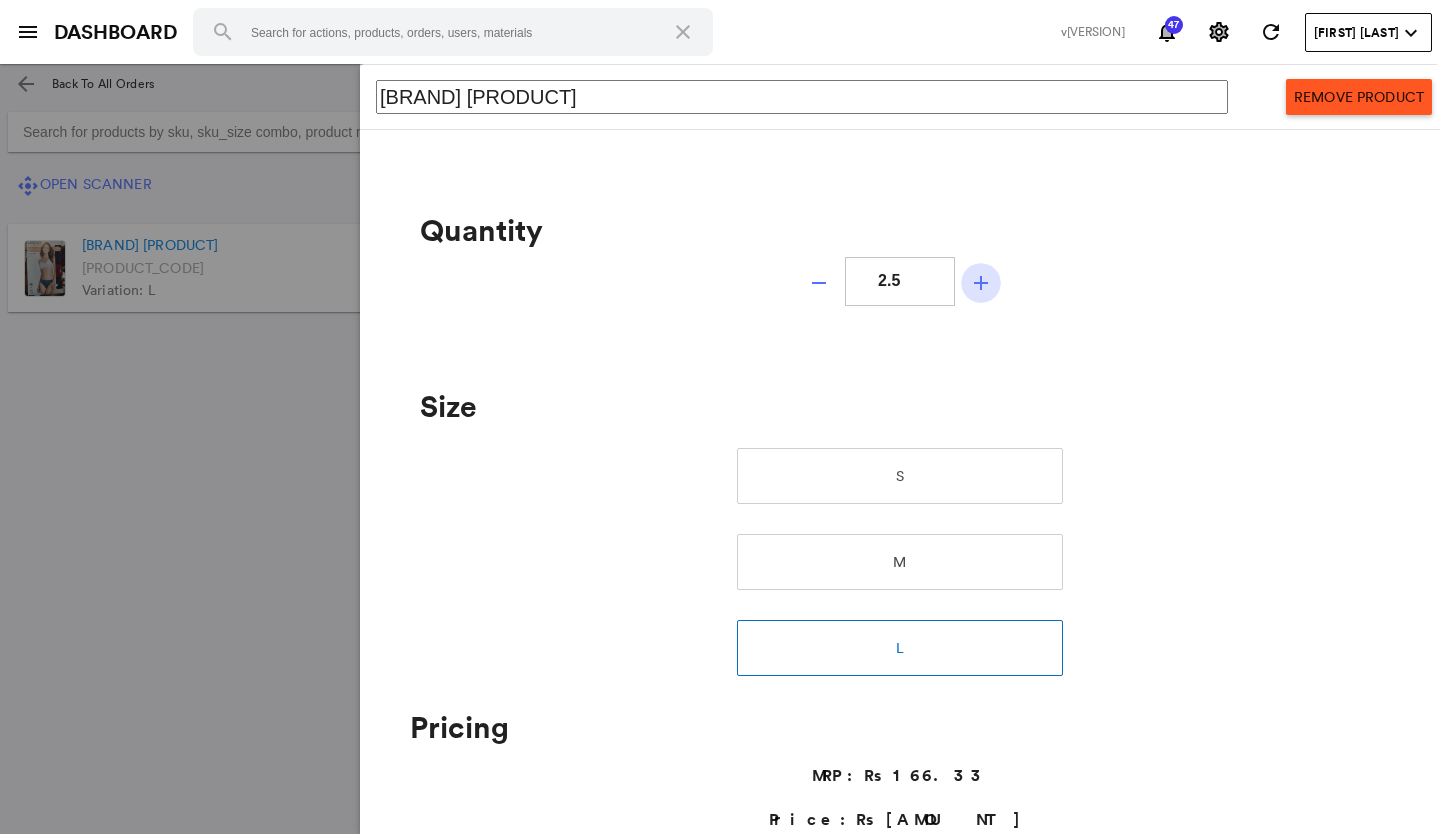 click on "add" 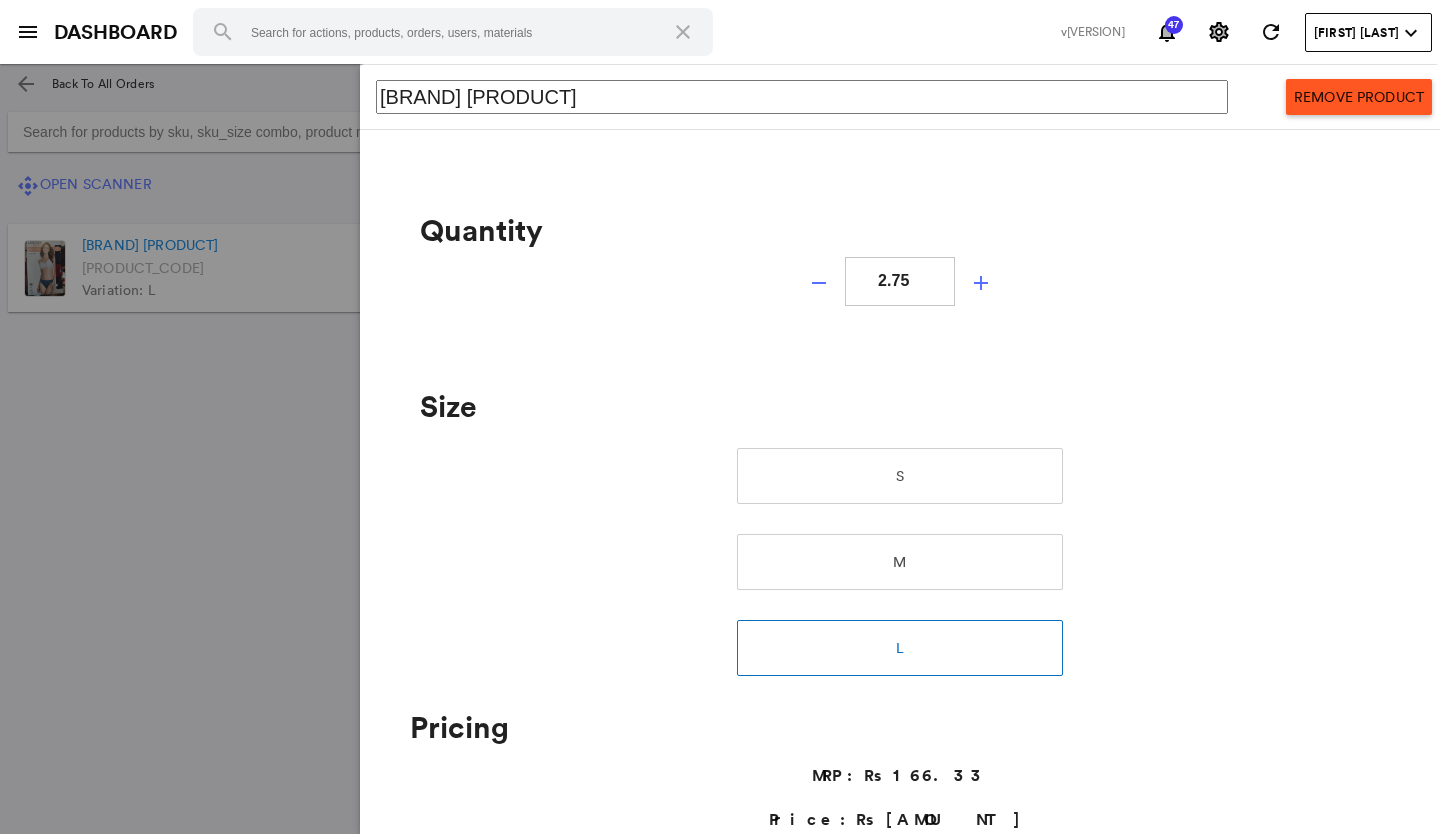 click on "add" 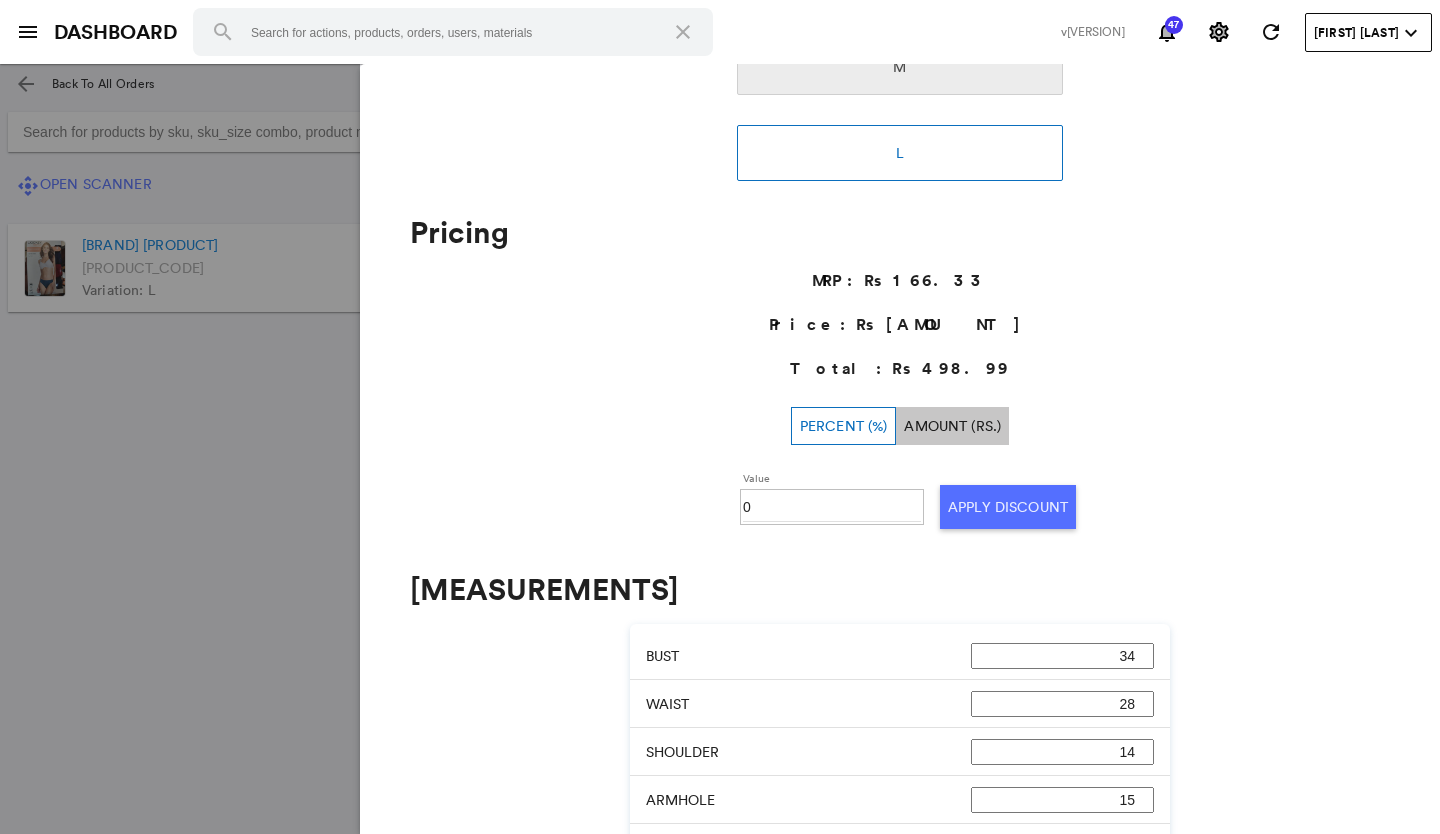 scroll, scrollTop: 500, scrollLeft: 0, axis: vertical 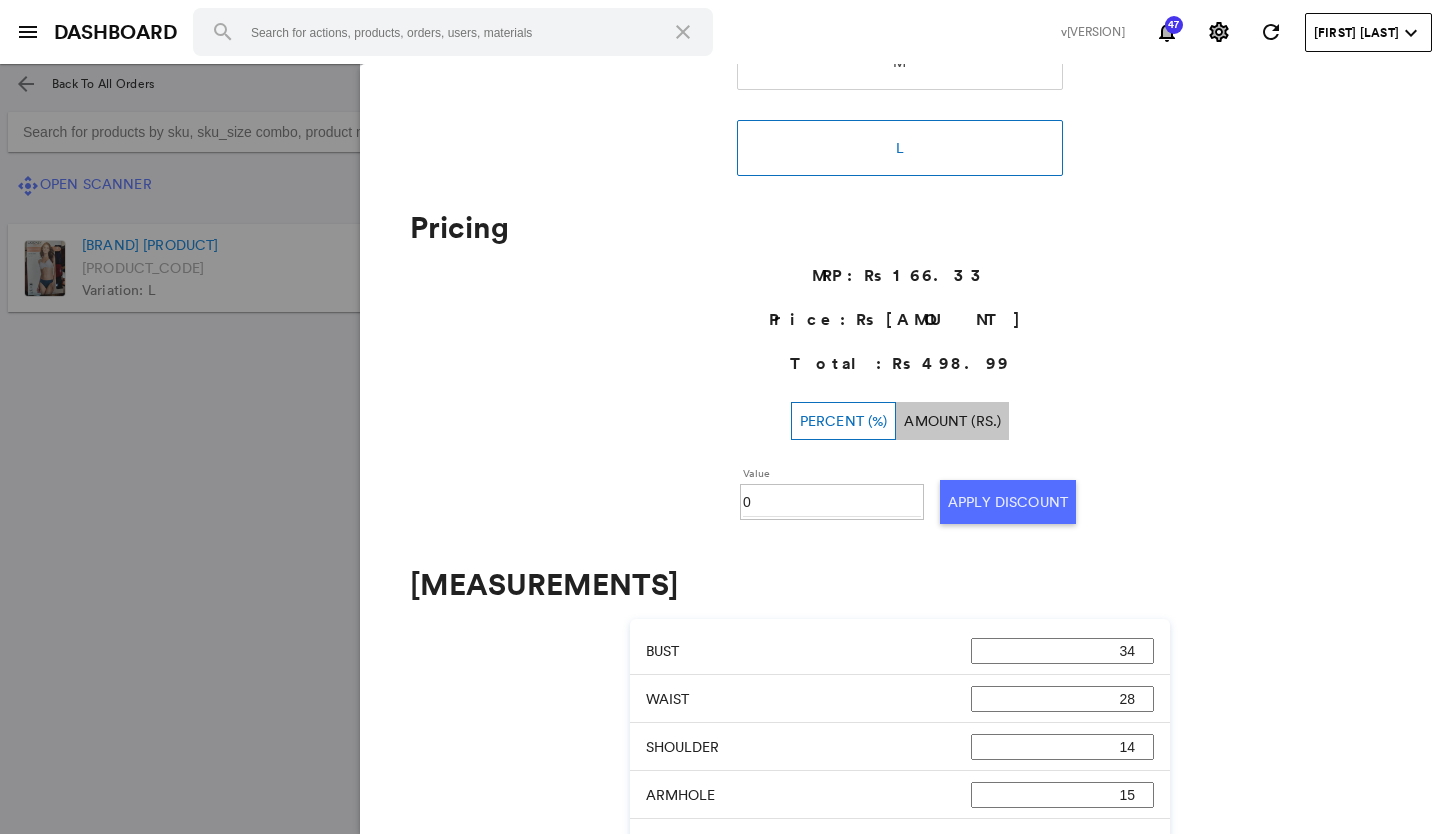 click on "0" at bounding box center [832, 502] 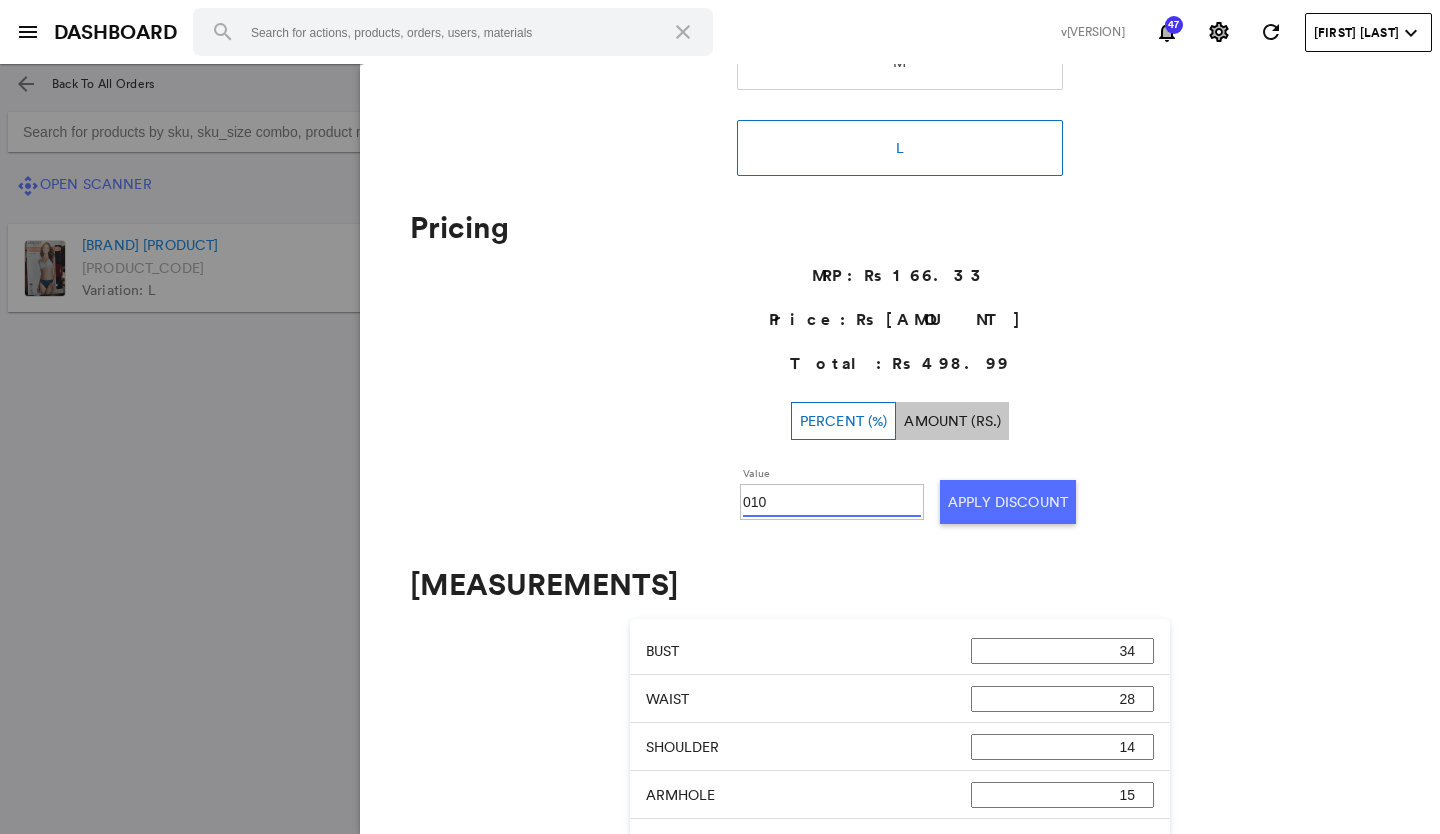 type on "010" 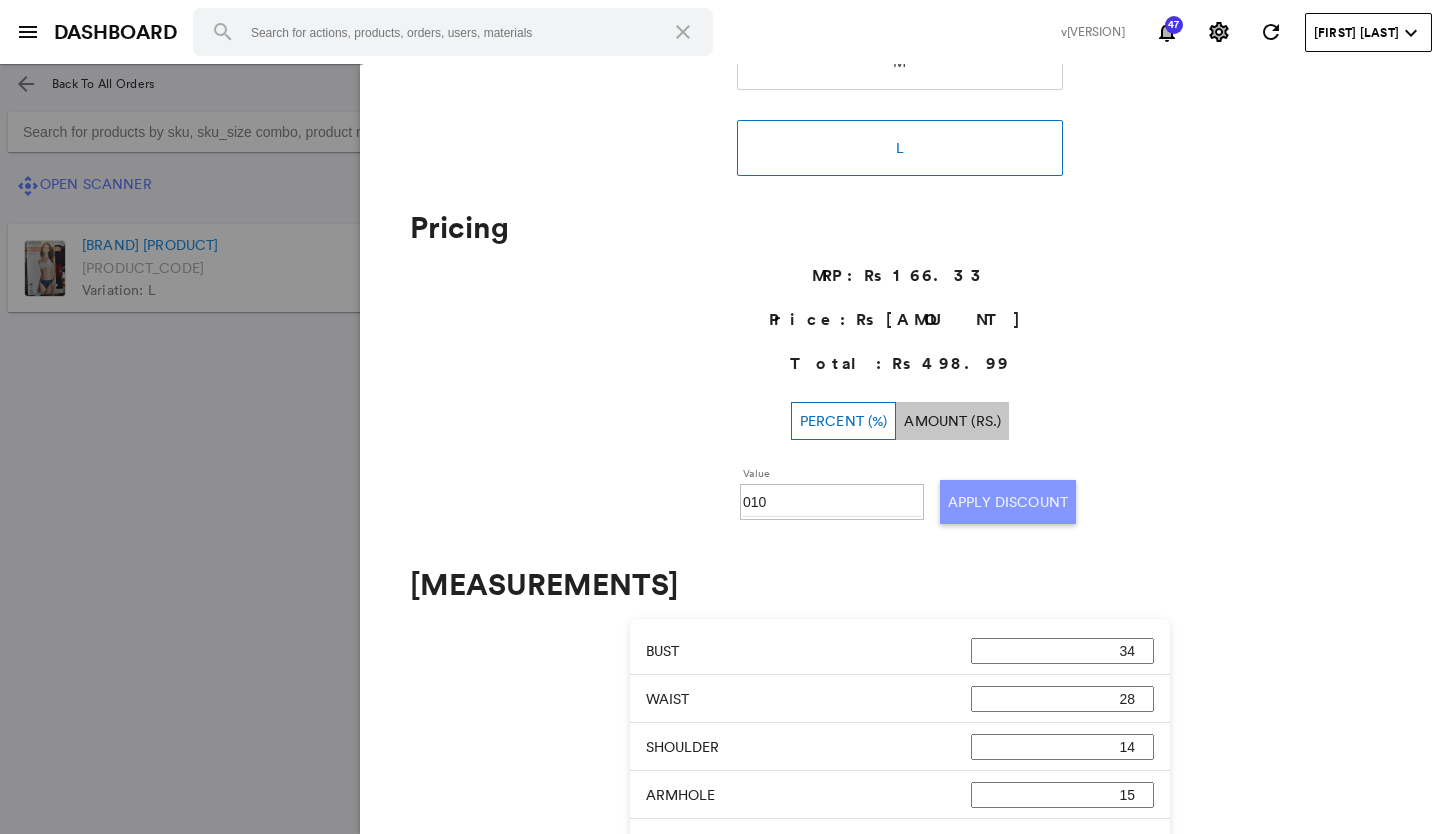 click on "Apply Discount" 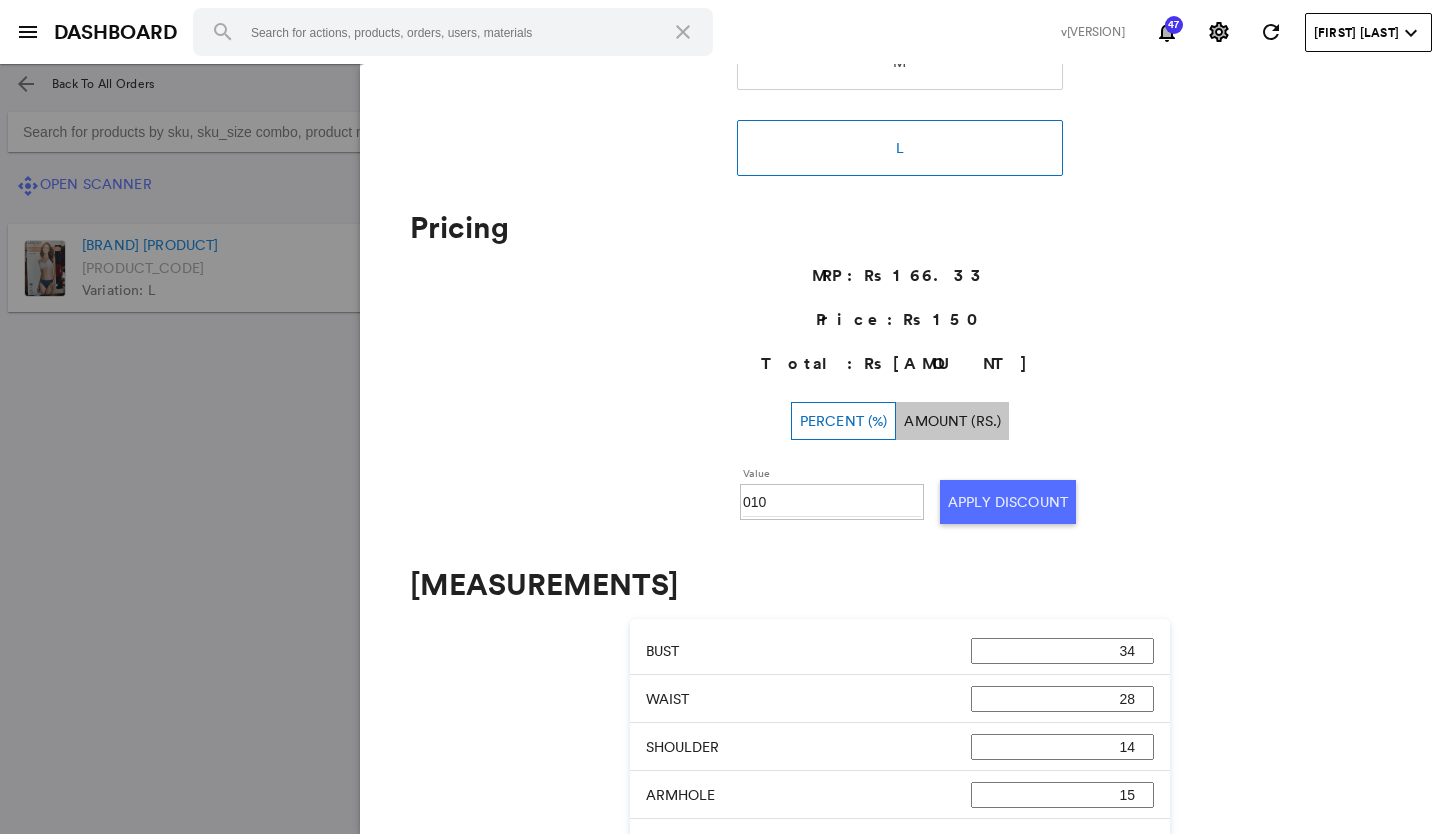 click 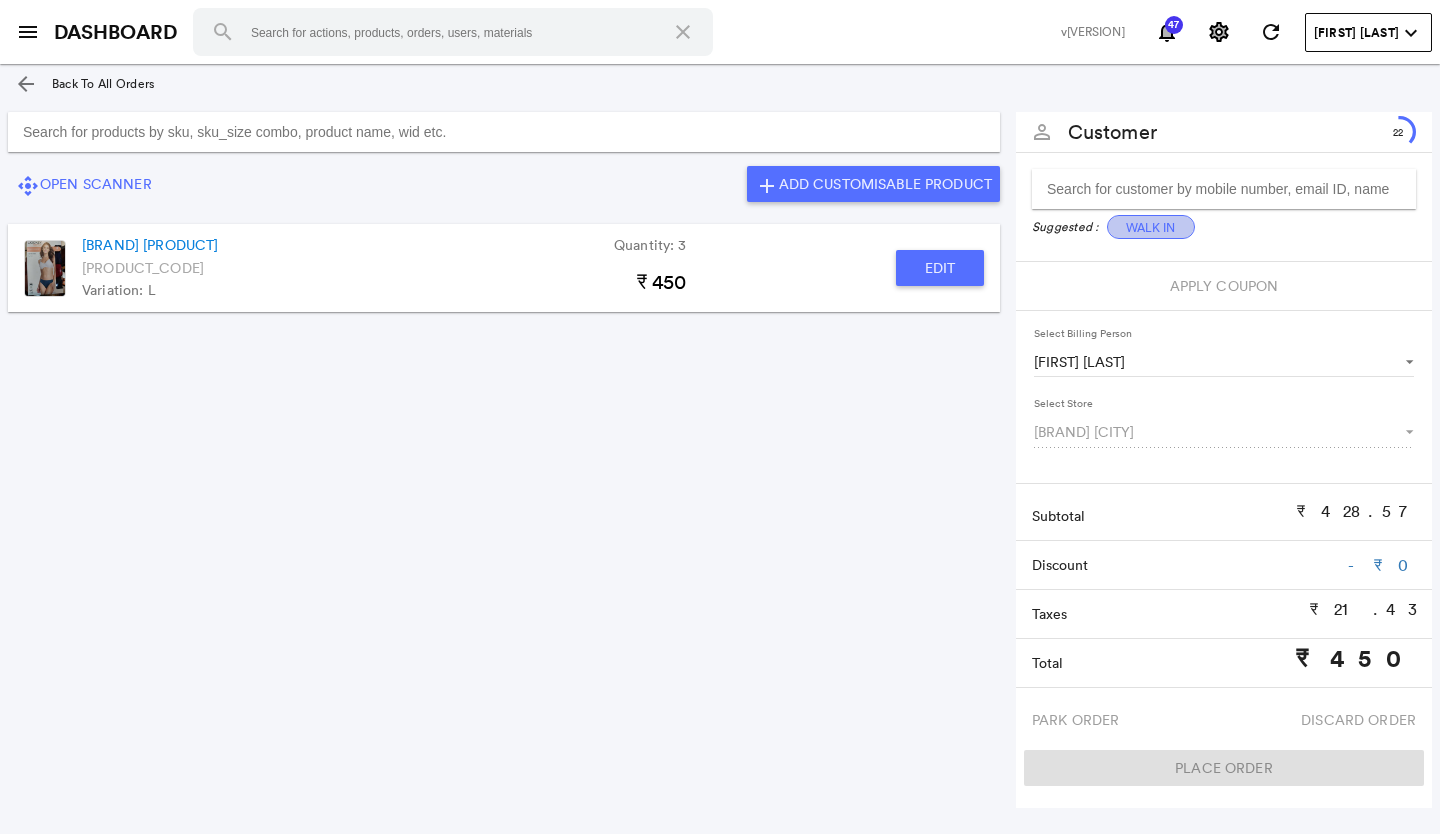 click on "Walk In" 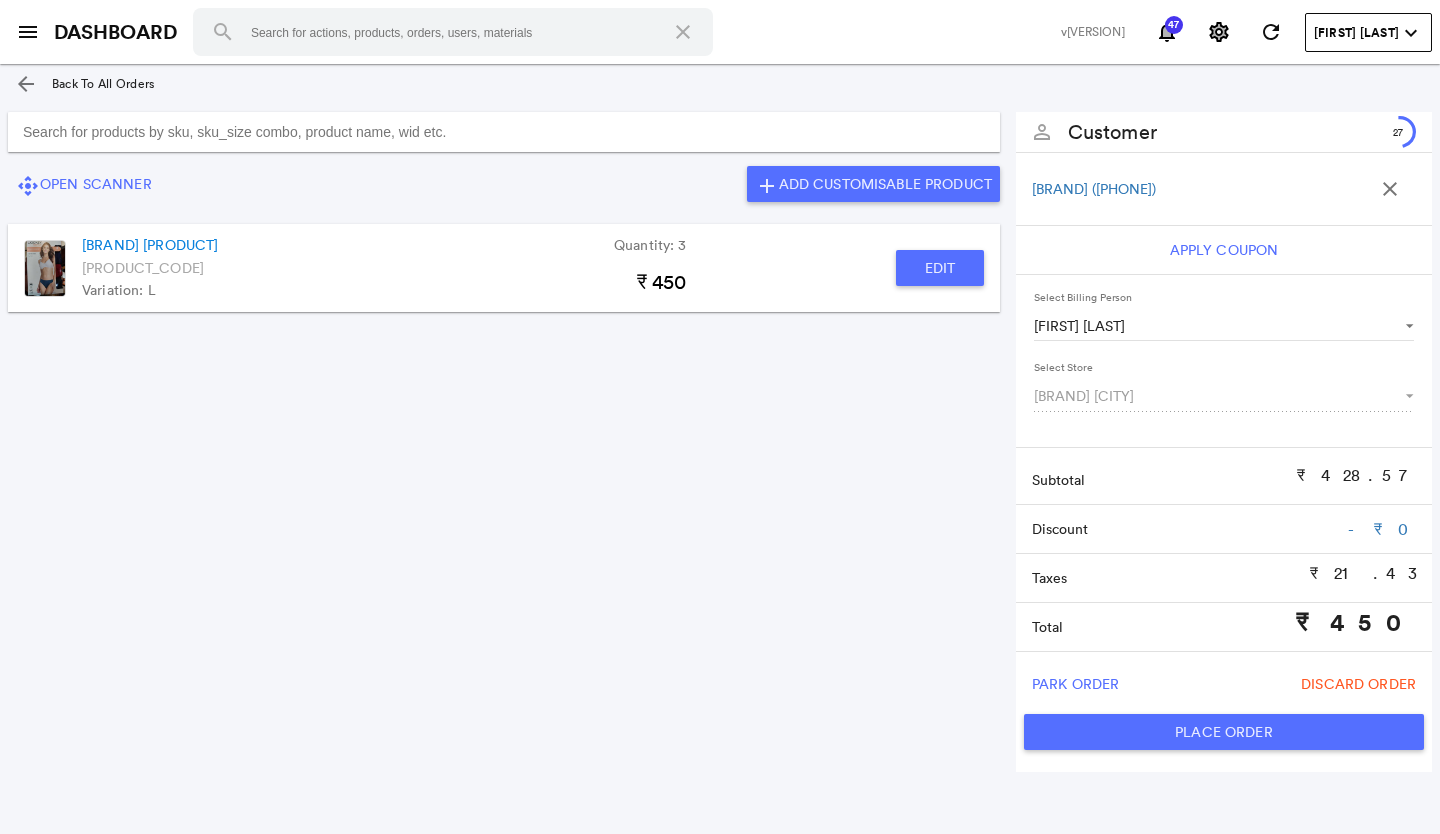 click on "Place Order" 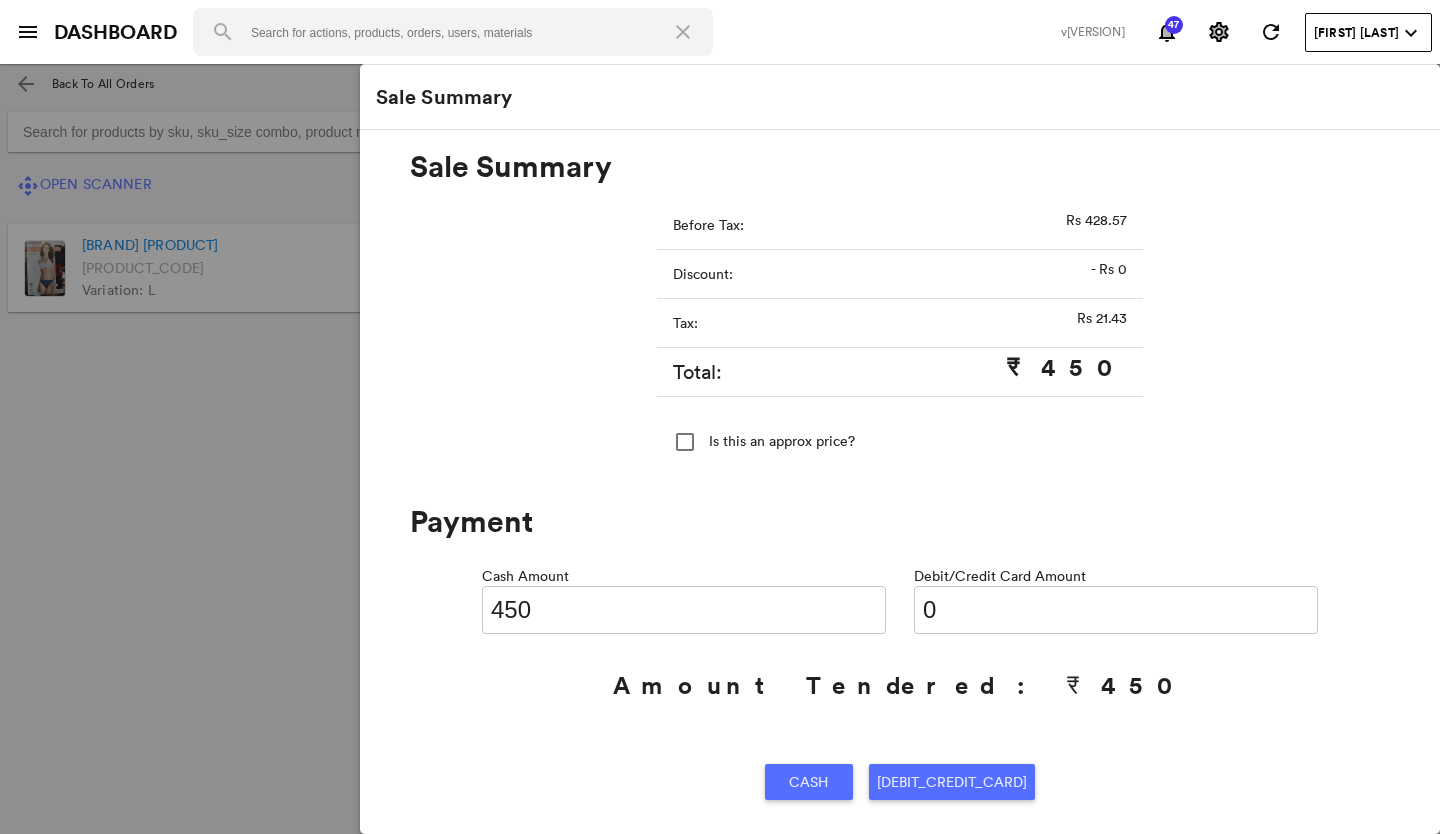 click on "Cash" 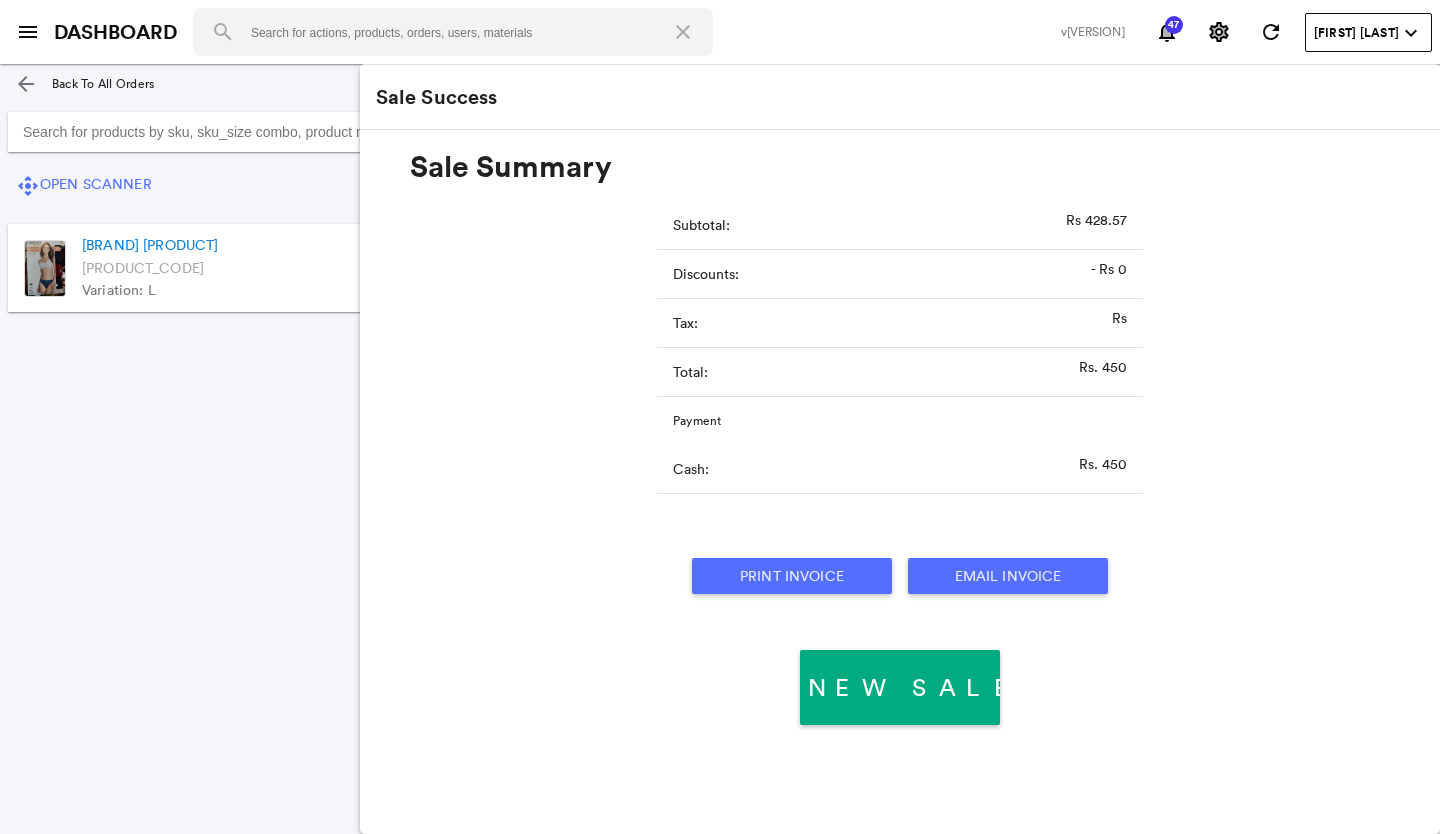 click on "Print Invoice" 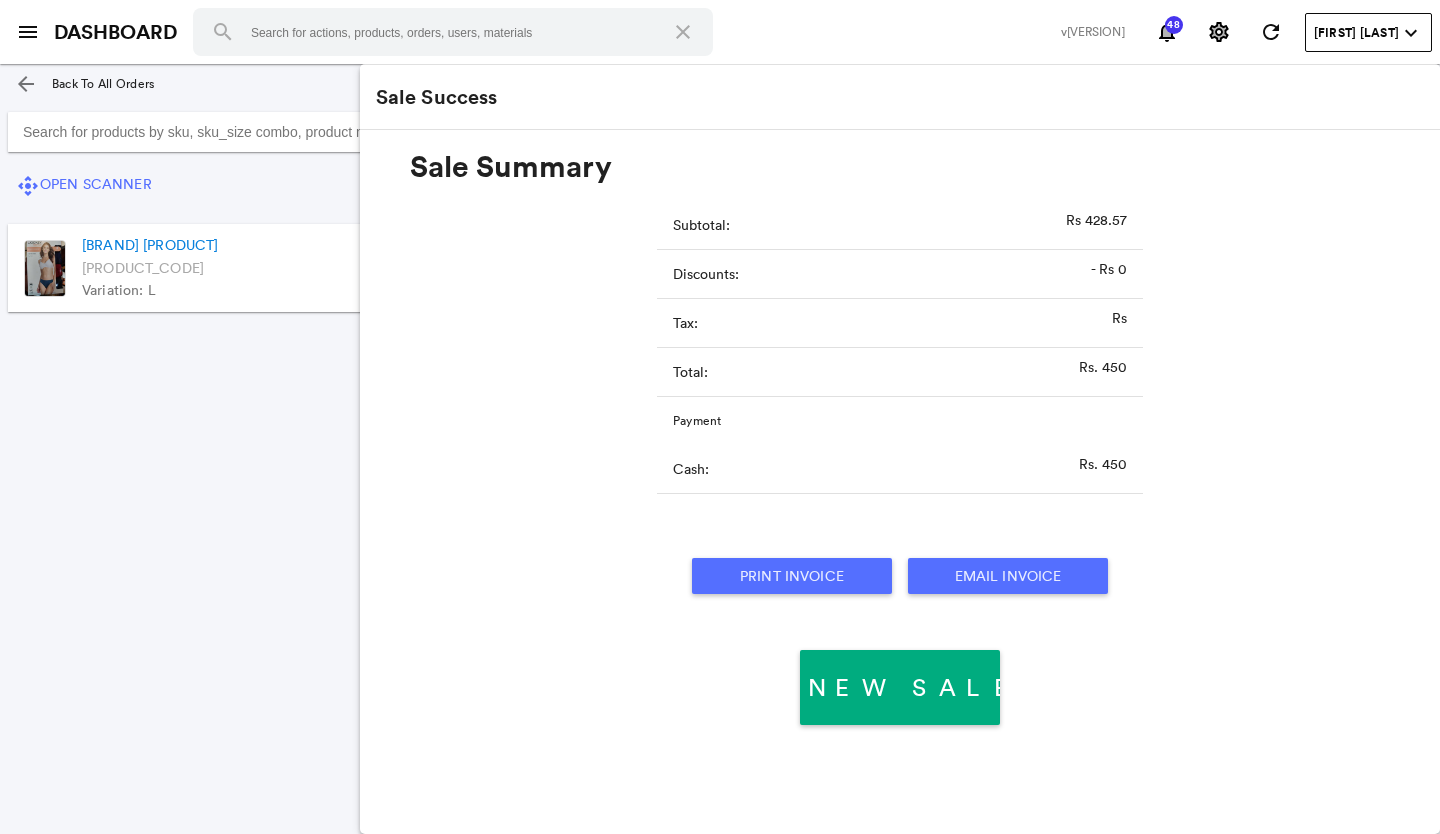 click on "menu" at bounding box center (28, 32) 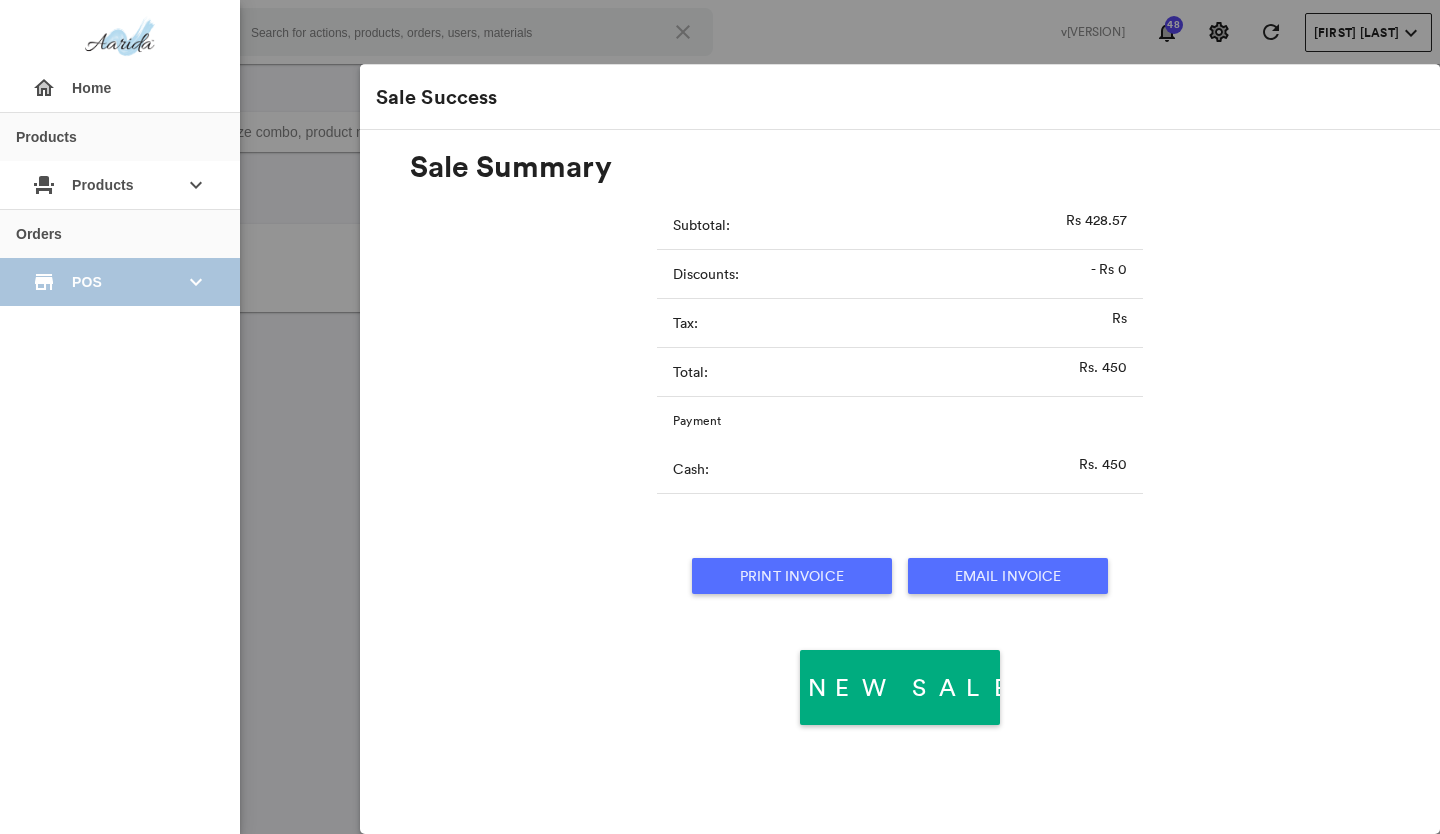 click on "POS" 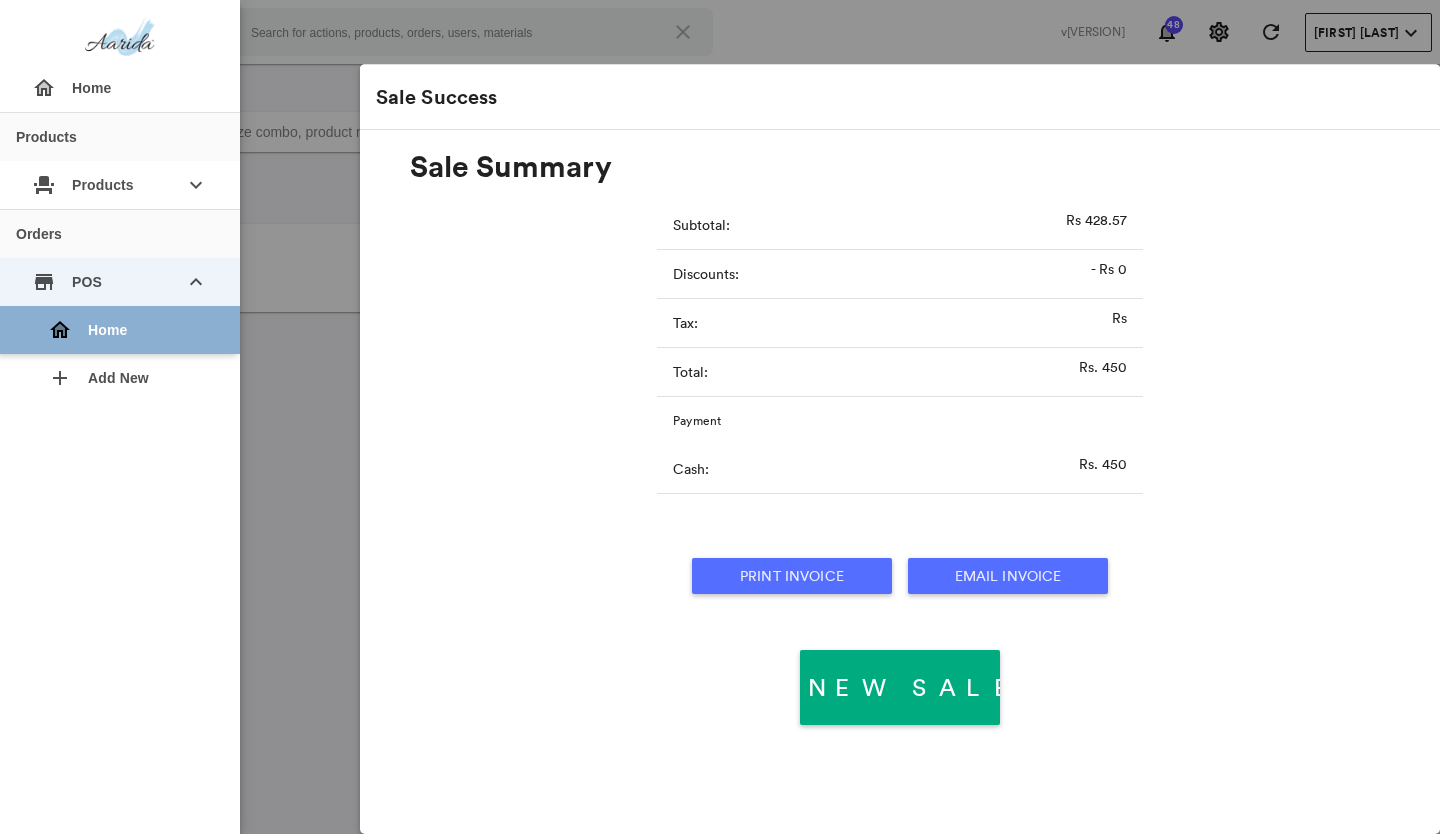 click on "home Home" 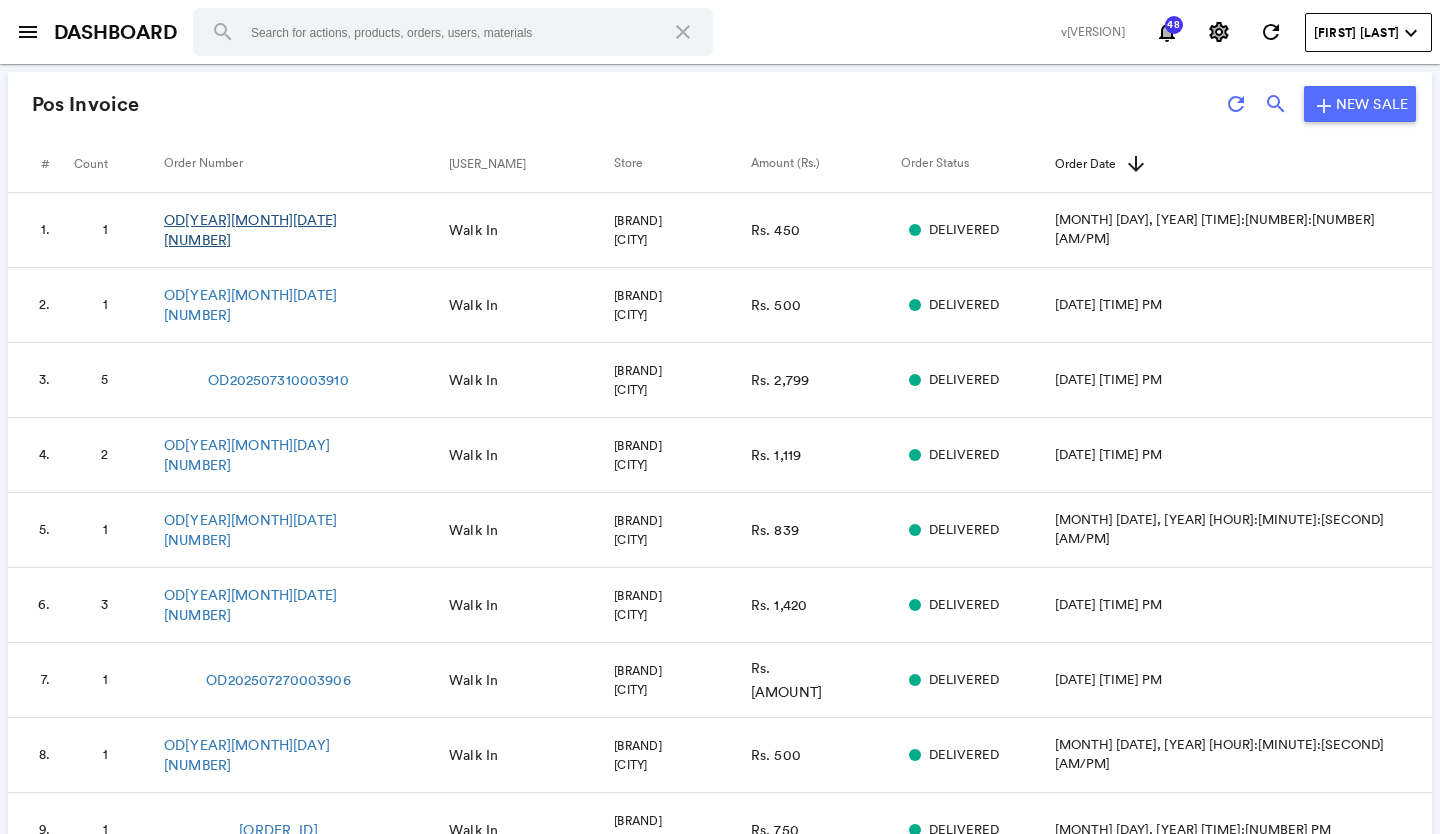 click on "OD[YEAR][MONTH][DATE][NUMBER]" 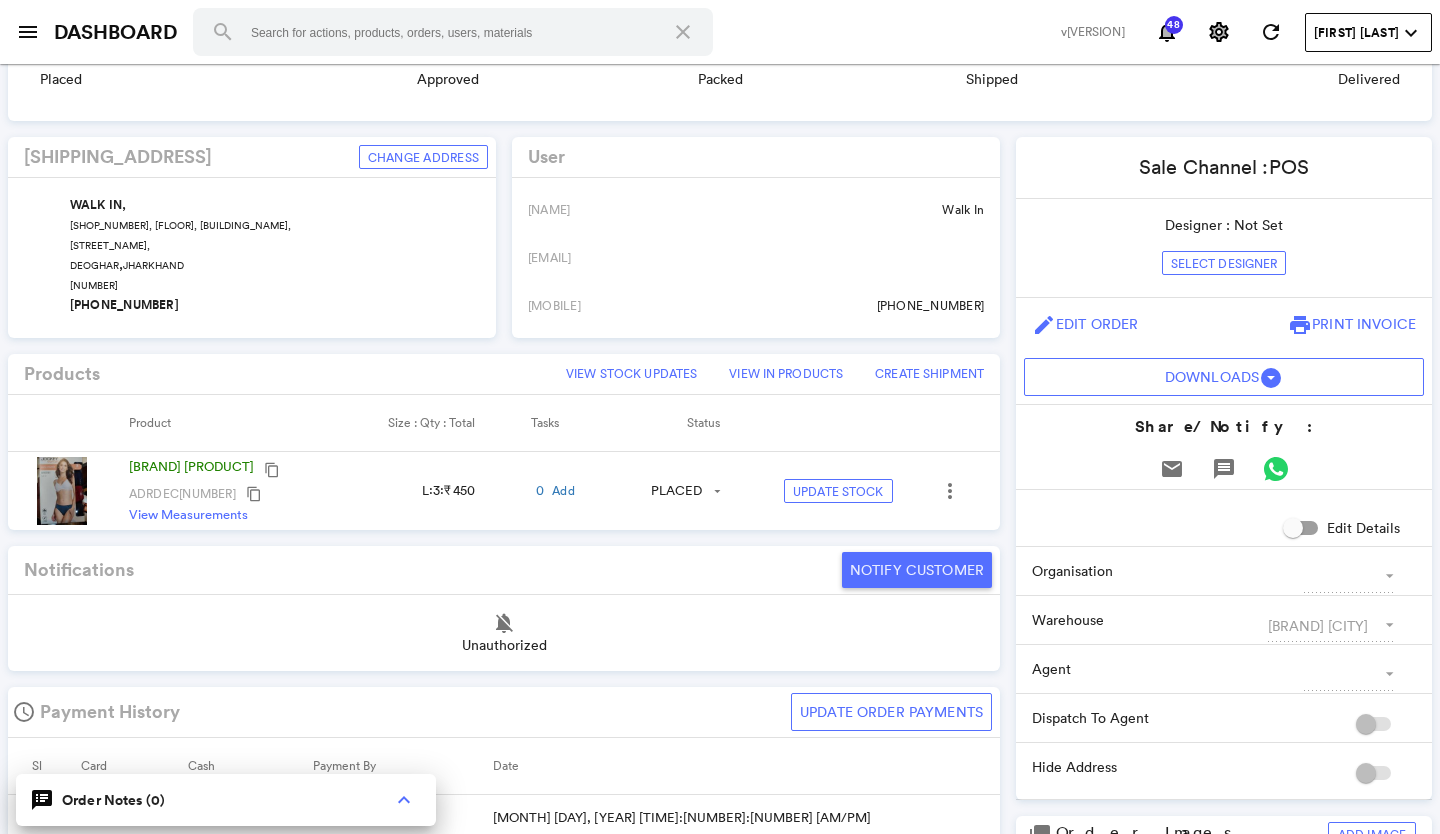 scroll, scrollTop: 400, scrollLeft: 0, axis: vertical 